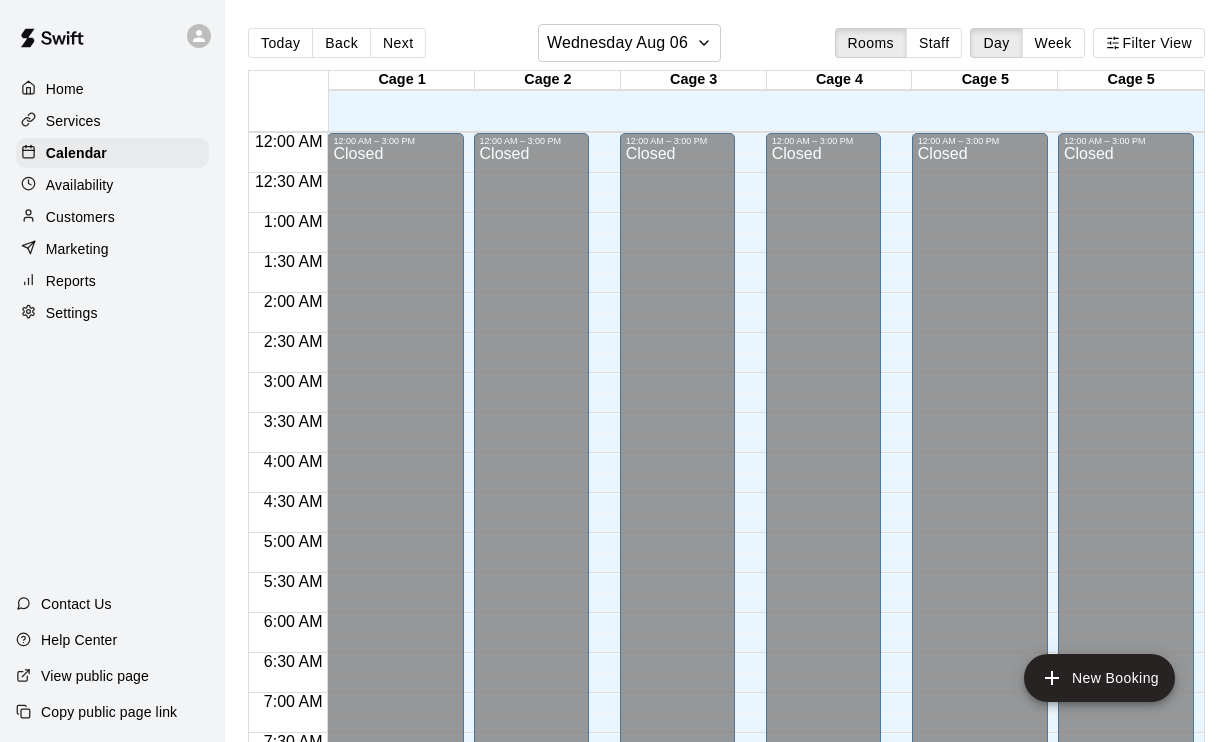 scroll, scrollTop: 0, scrollLeft: 0, axis: both 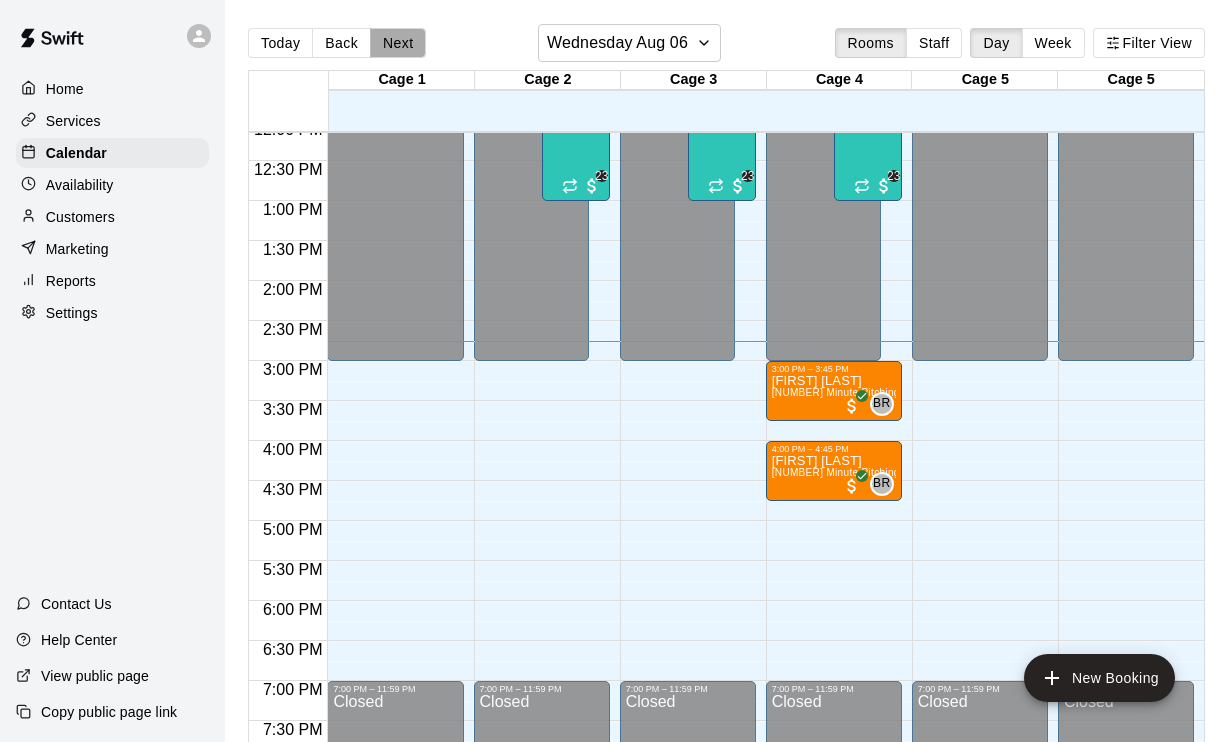 click on "Next" at bounding box center (398, 43) 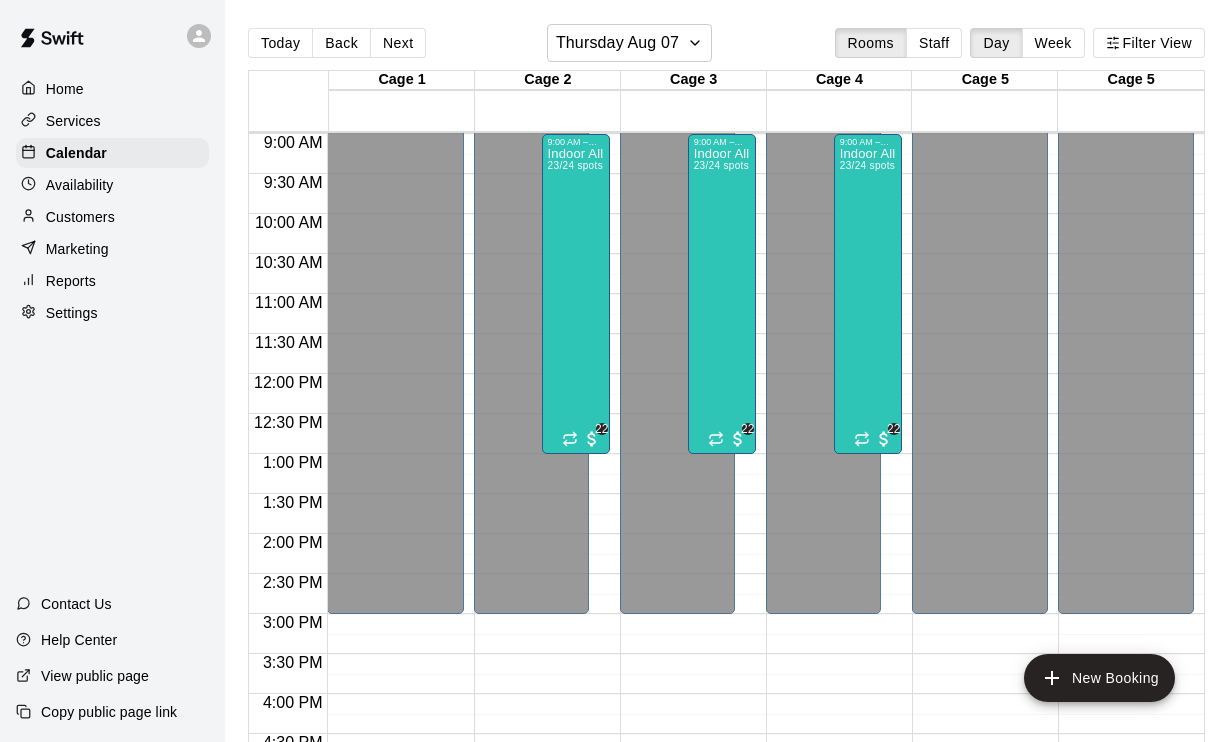 scroll, scrollTop: 548, scrollLeft: 0, axis: vertical 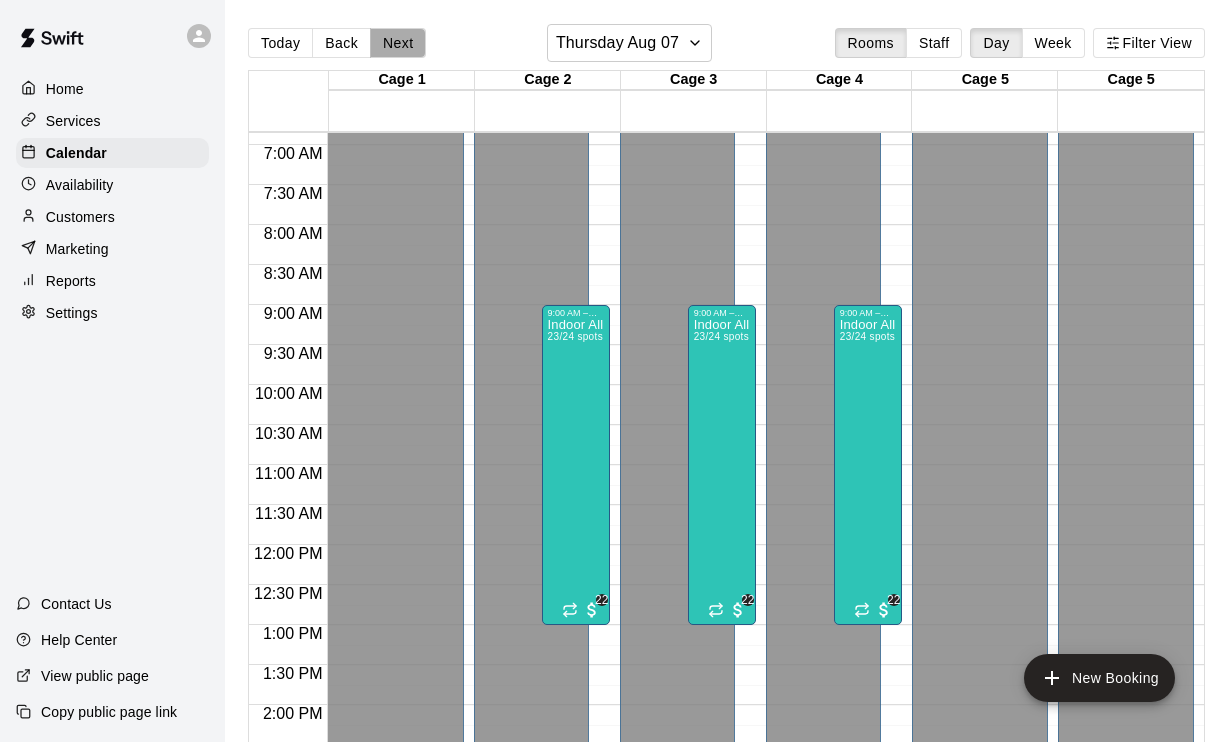 click on "Next" at bounding box center [398, 43] 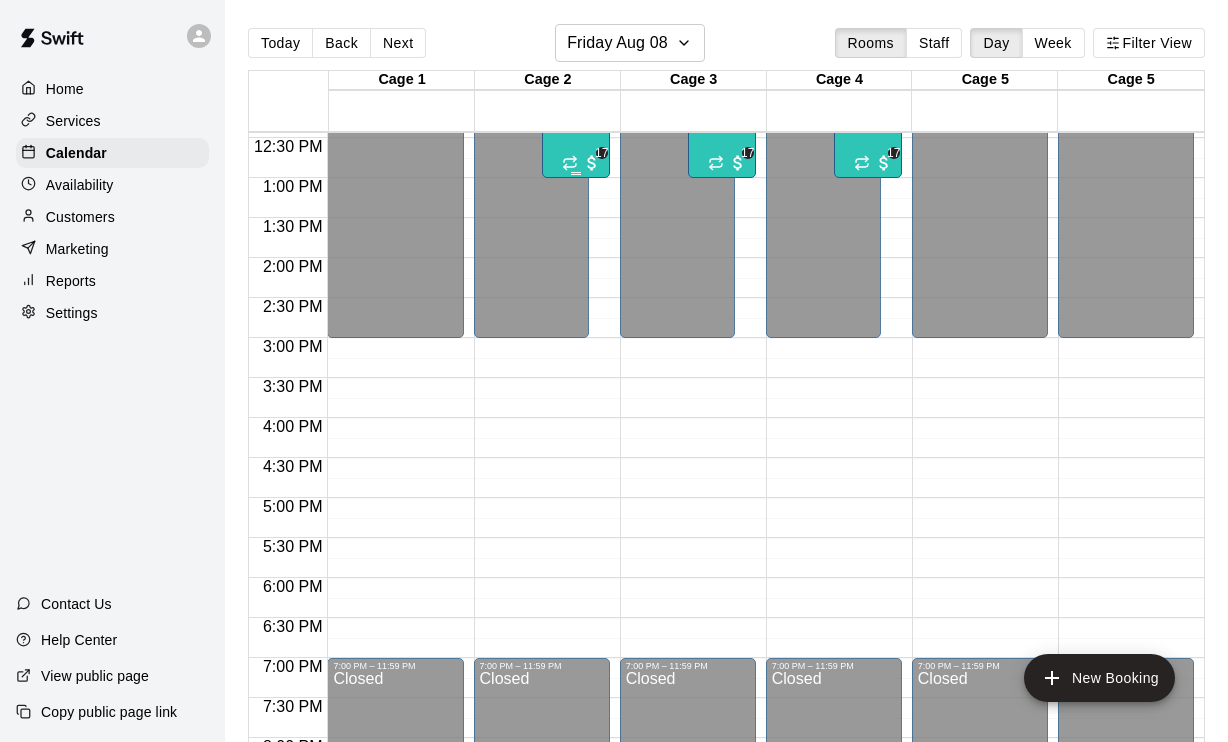 scroll, scrollTop: 1005, scrollLeft: 0, axis: vertical 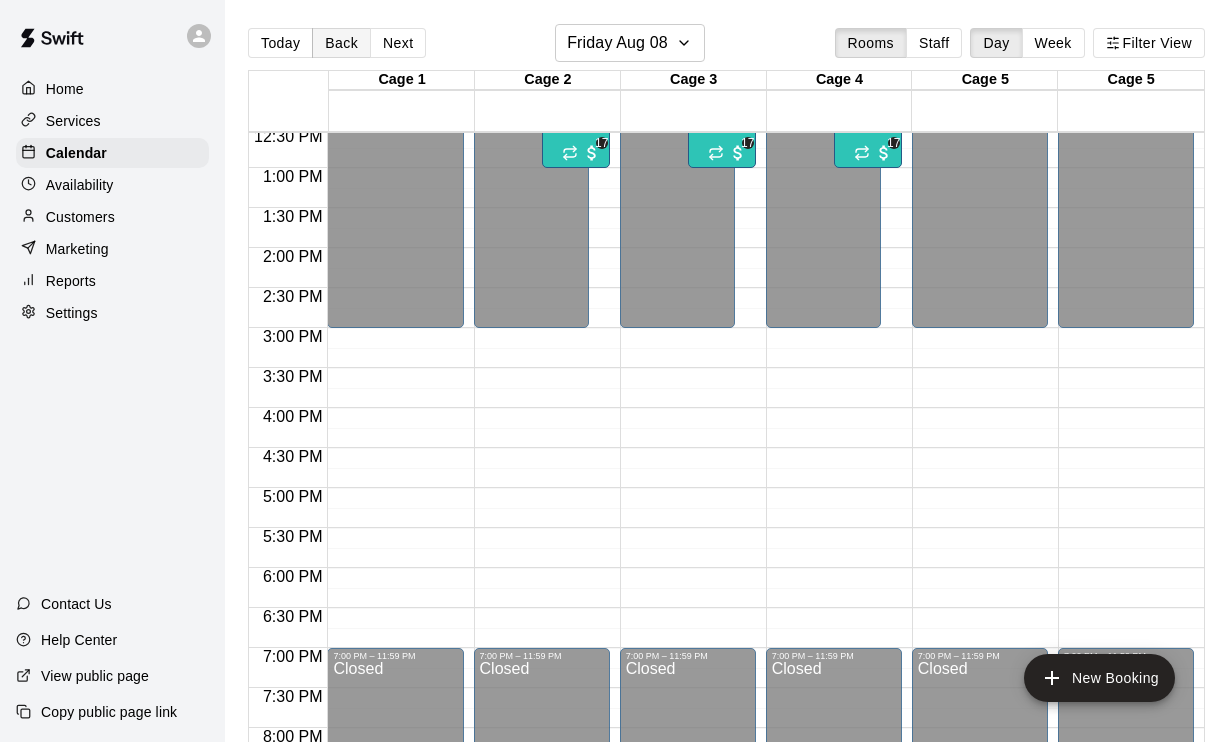 click on "Back" at bounding box center (341, 43) 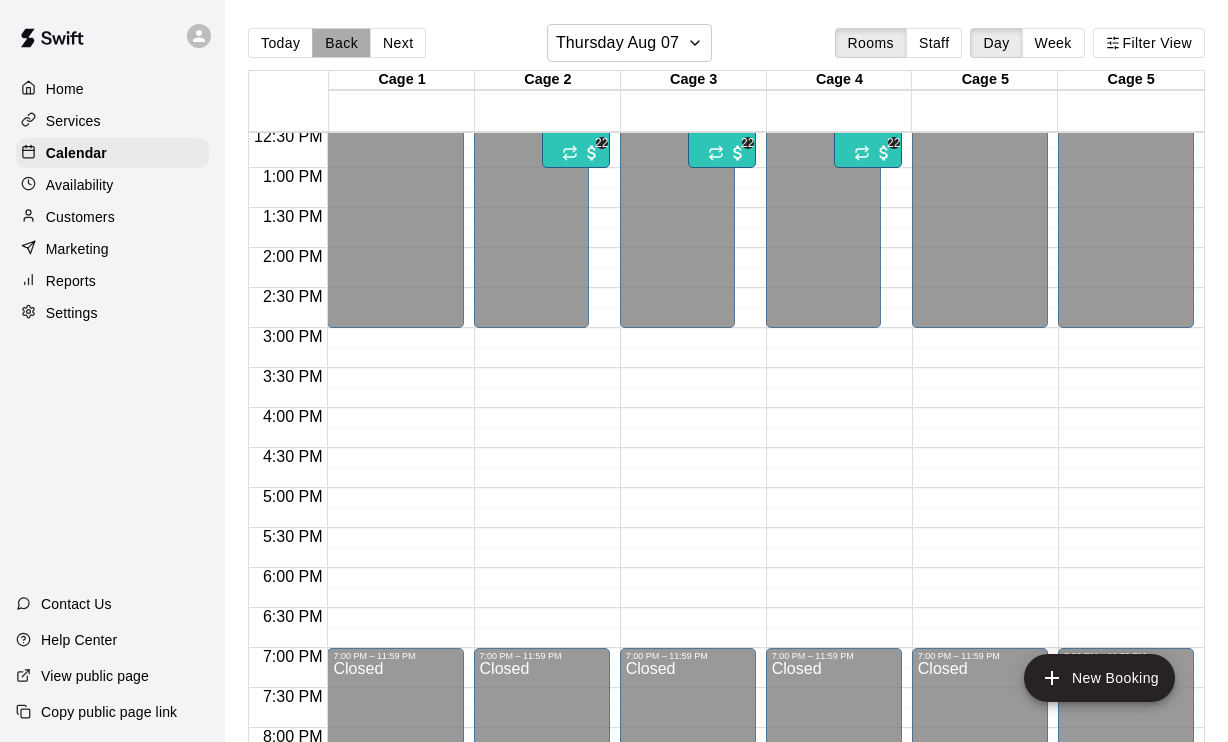 click on "Back" at bounding box center (341, 43) 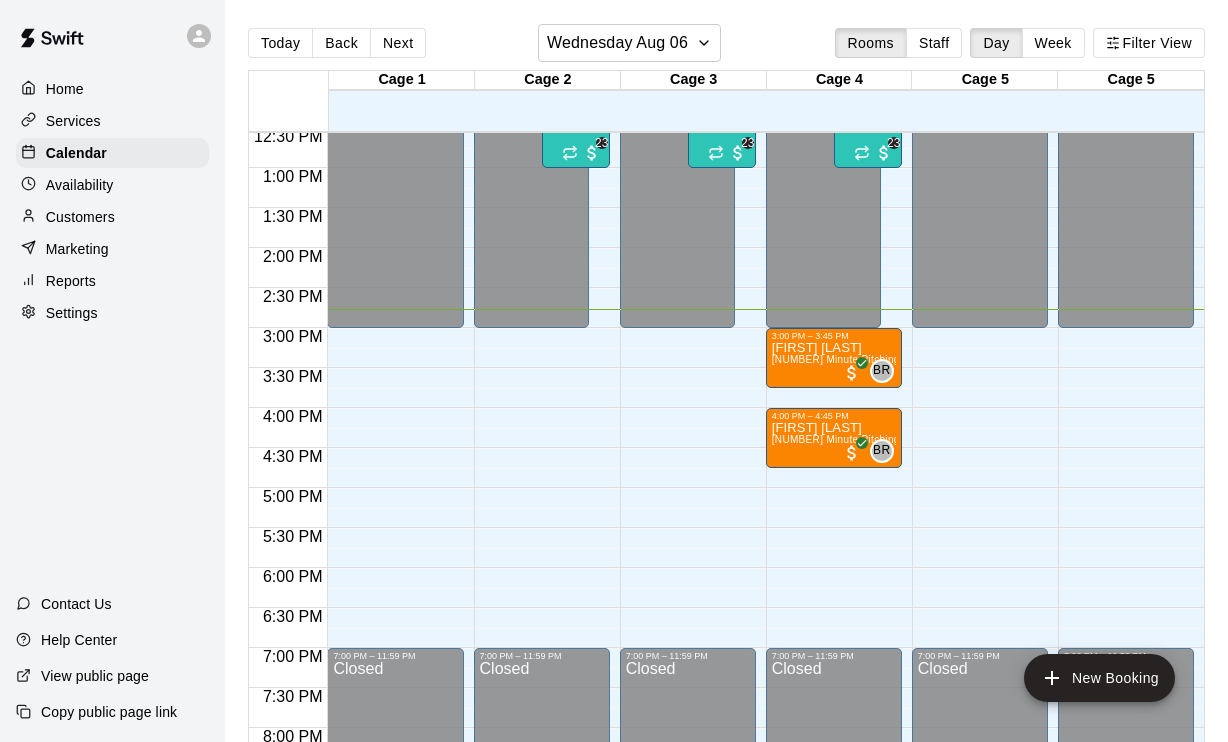 click on "Availability" at bounding box center [112, 185] 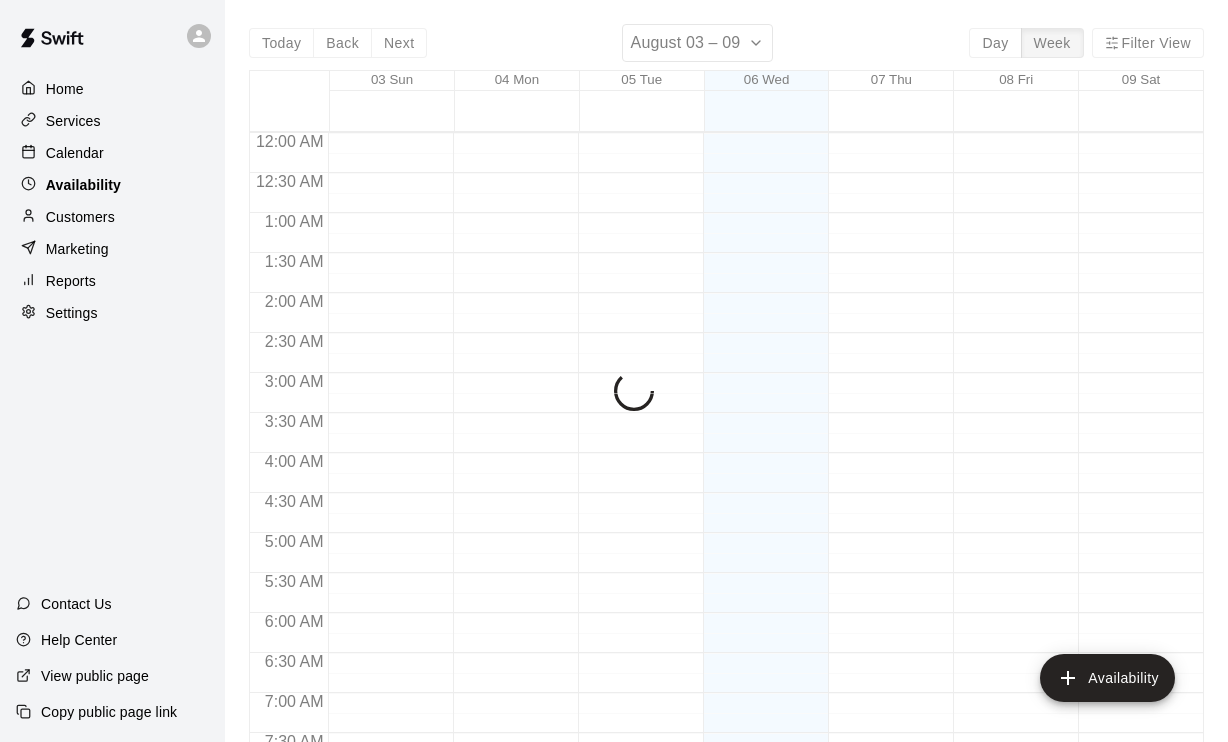 scroll, scrollTop: 1182, scrollLeft: 0, axis: vertical 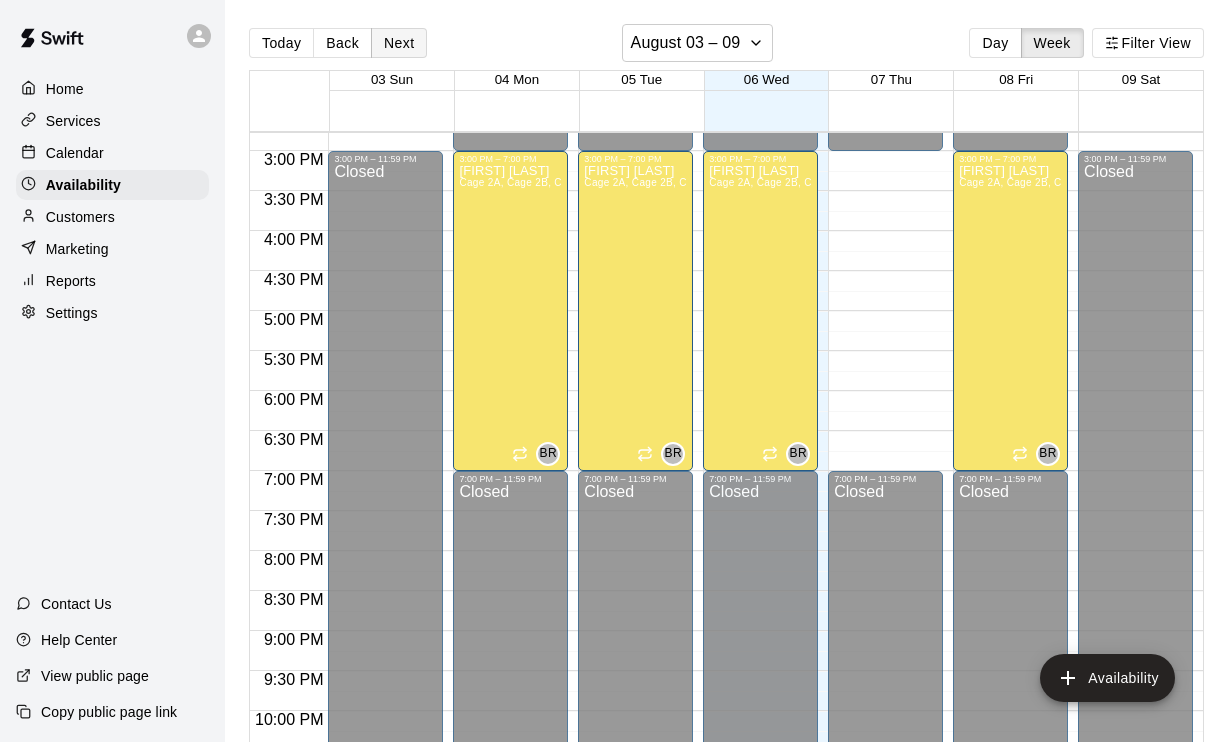 click on "Next" at bounding box center (399, 43) 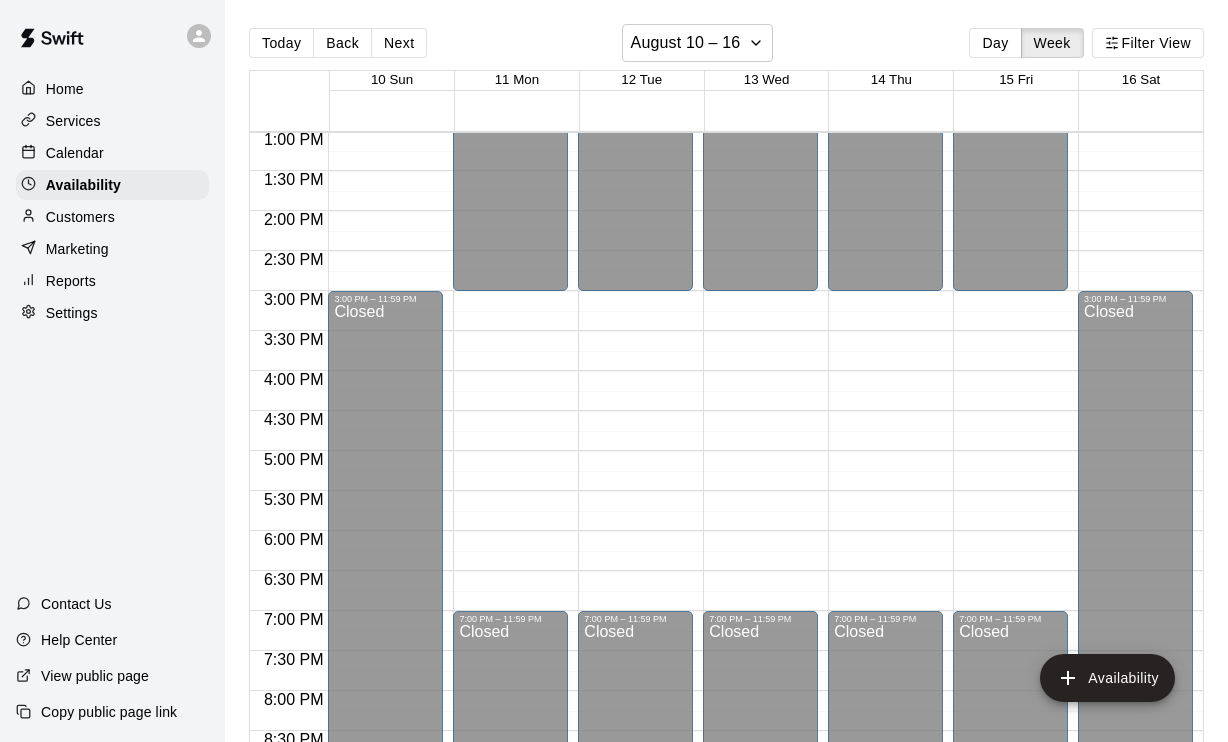 scroll, scrollTop: 1041, scrollLeft: 0, axis: vertical 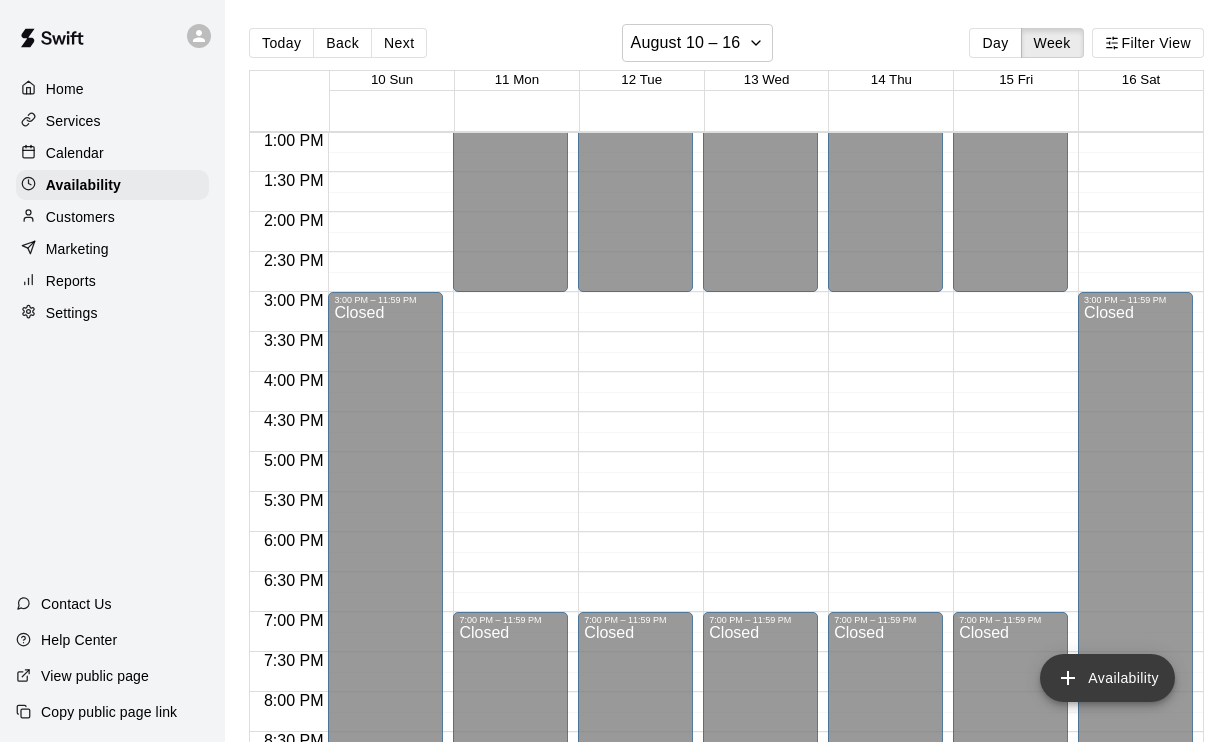 click on "Availability" at bounding box center (1107, 678) 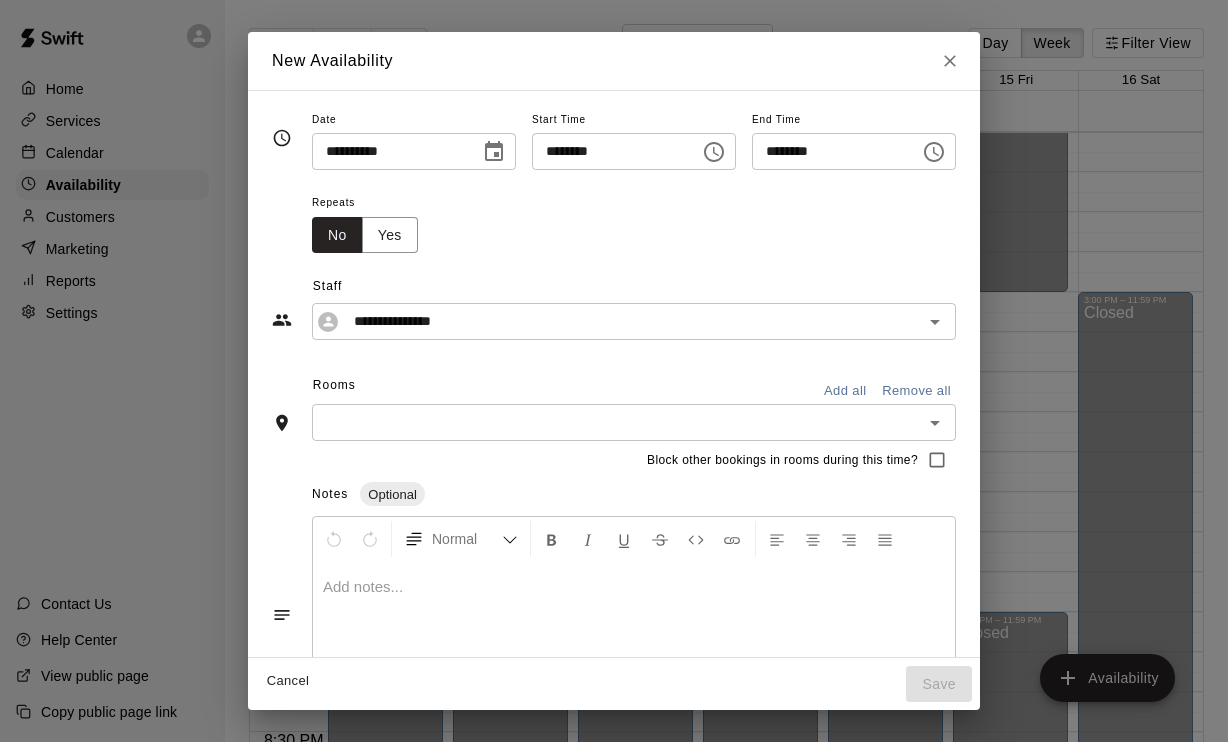 click on "********" at bounding box center [609, 151] 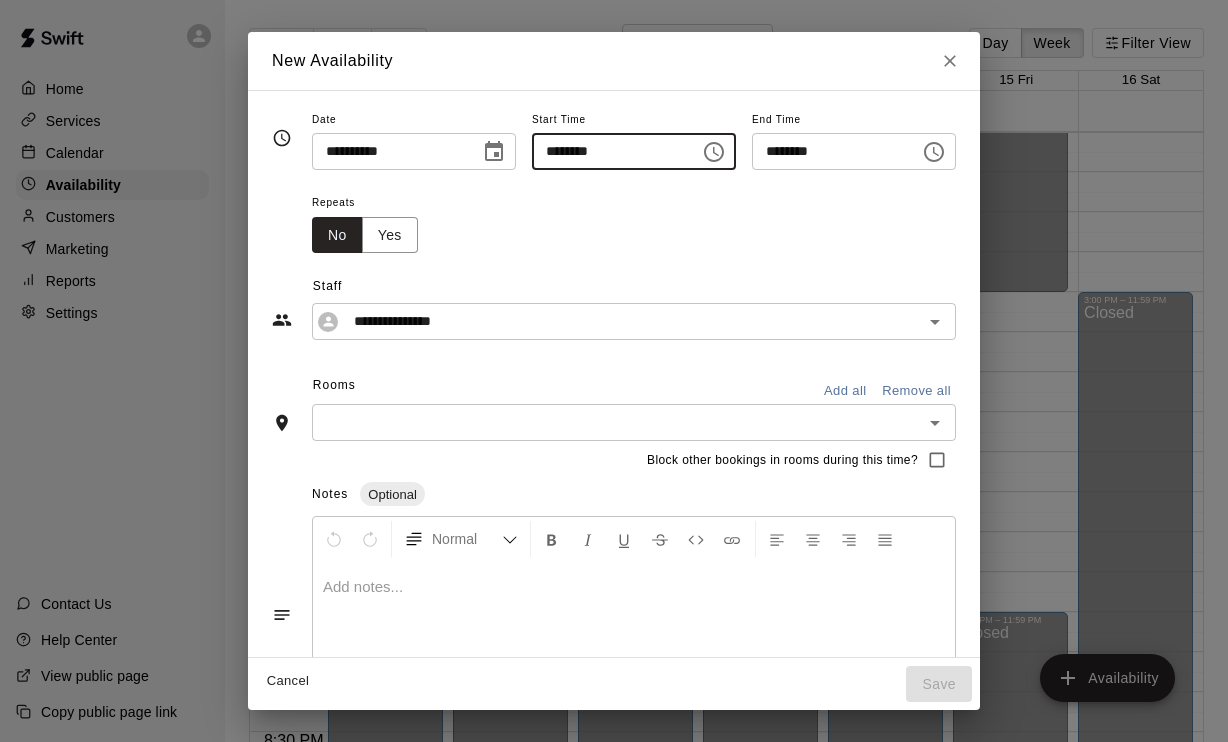 type on "********" 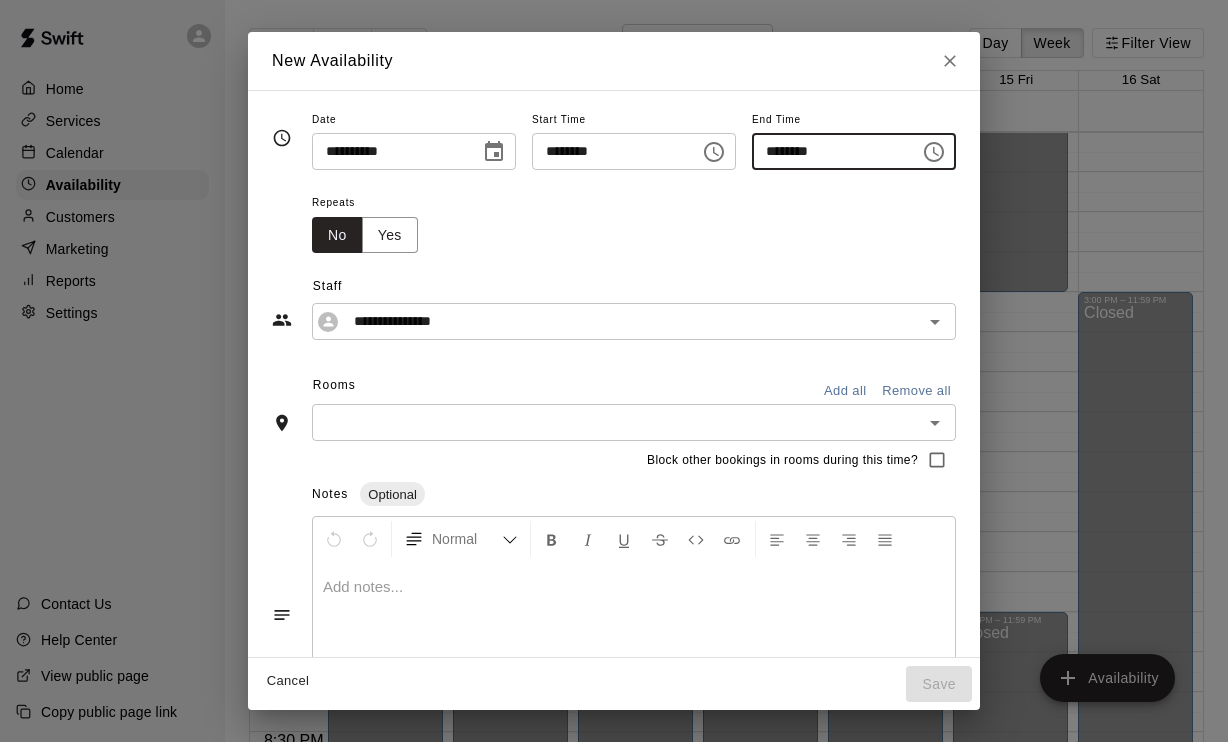 type on "********" 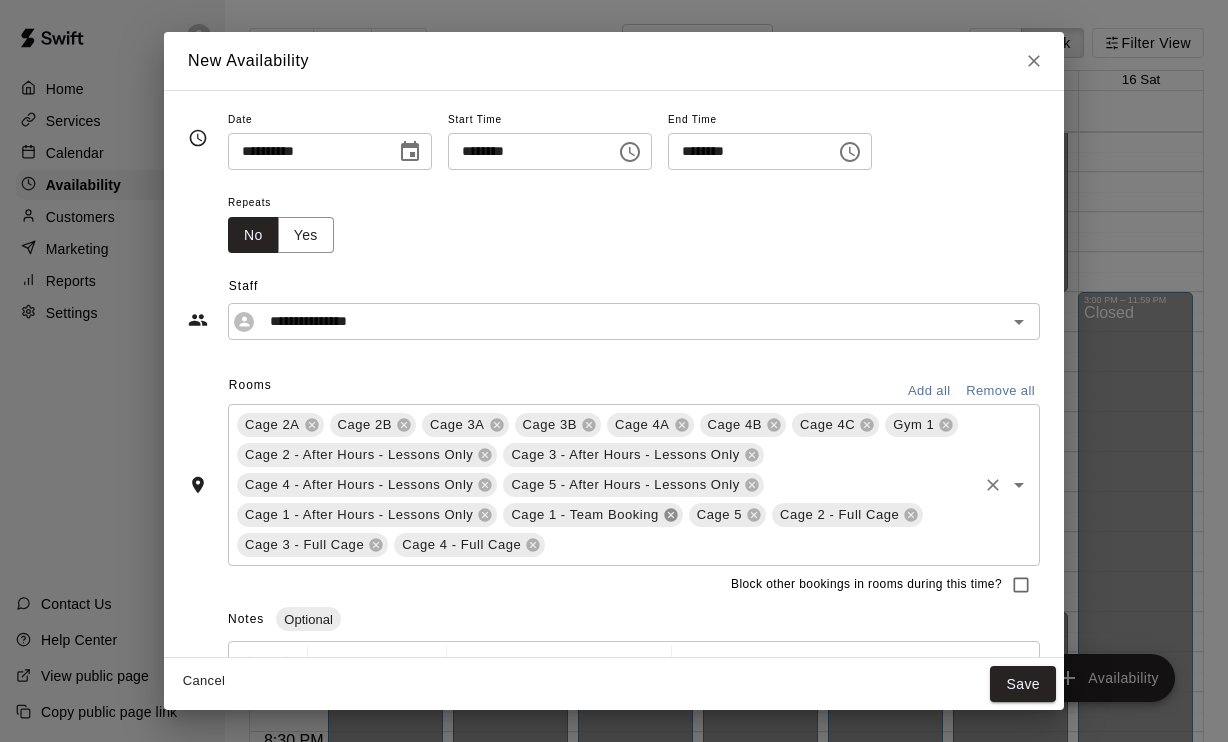 click 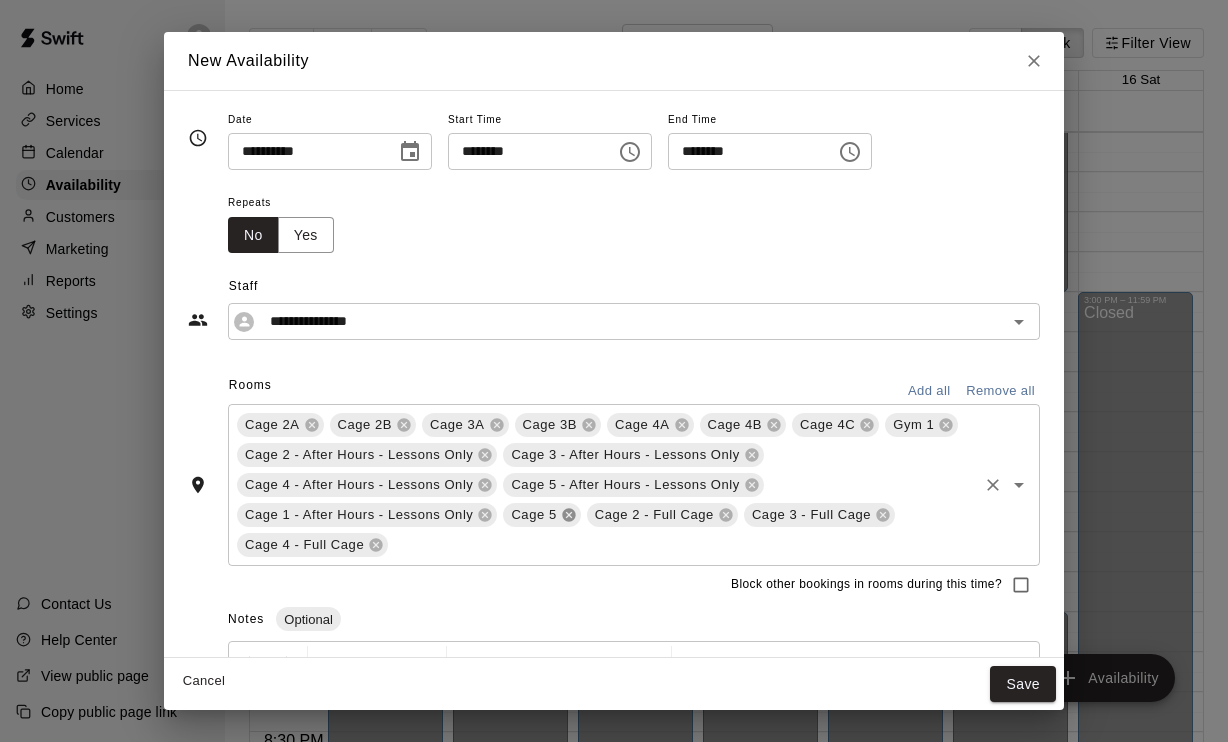 click 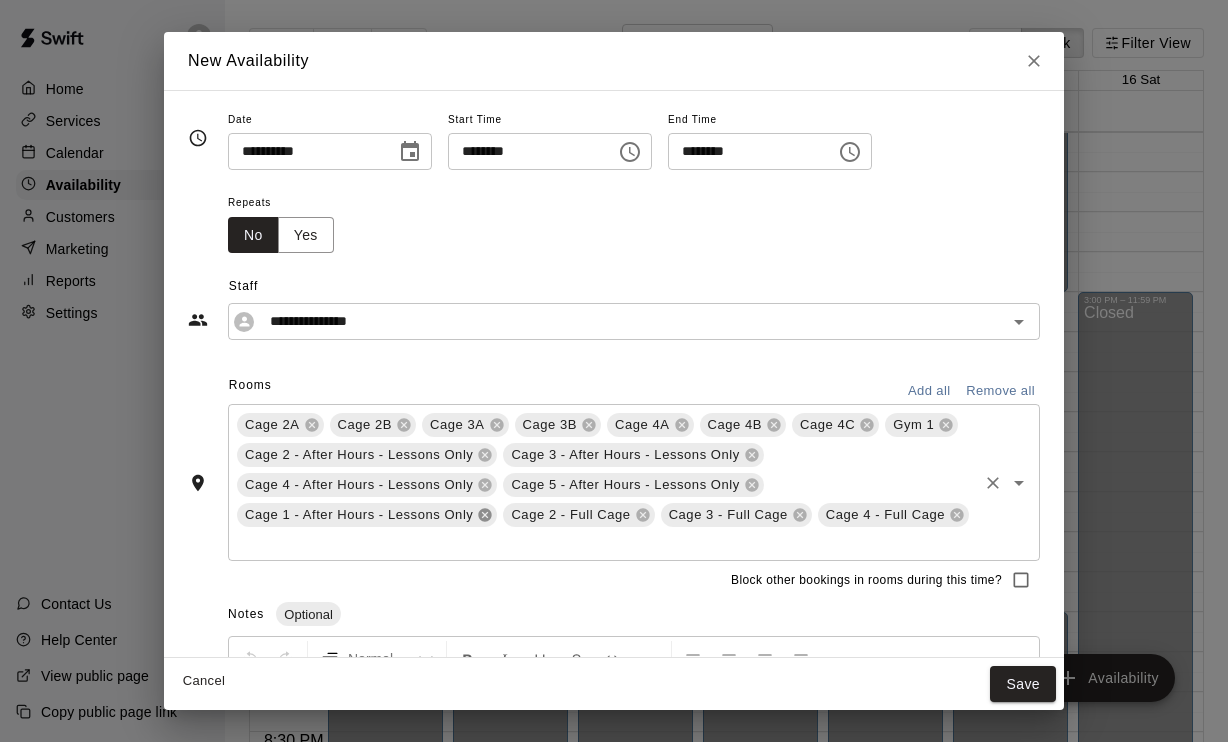 click 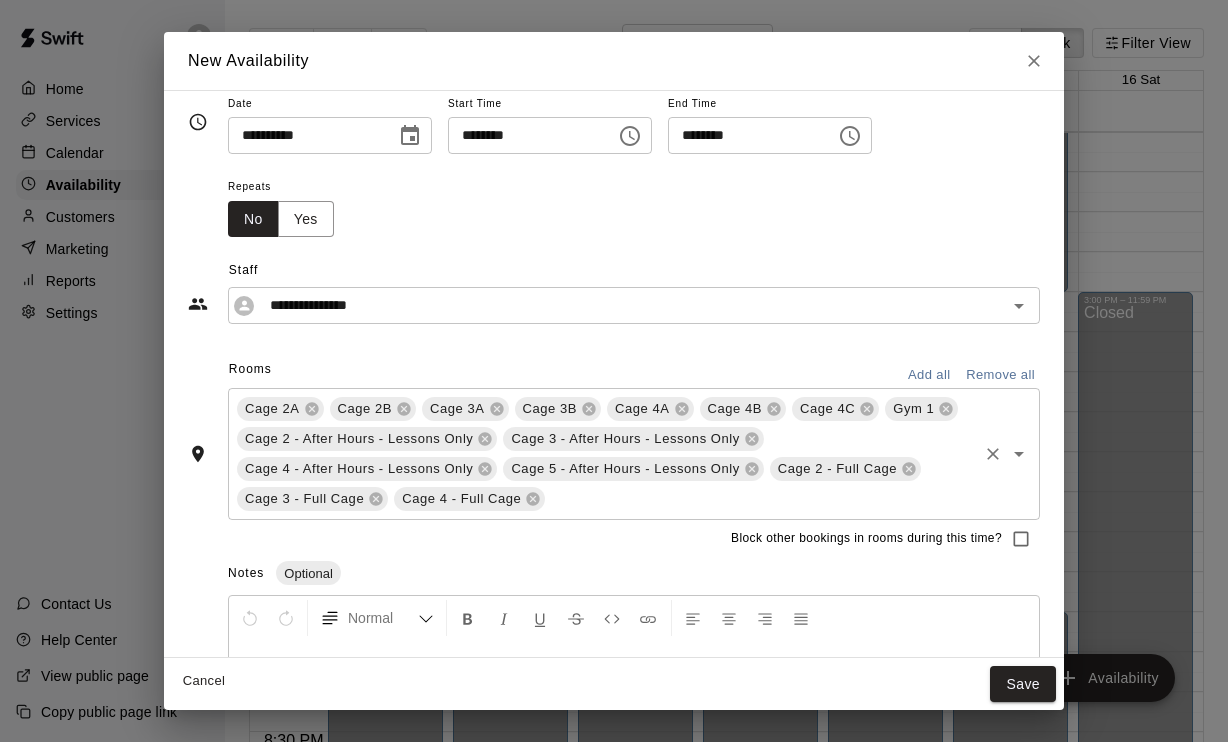 scroll, scrollTop: 25, scrollLeft: 0, axis: vertical 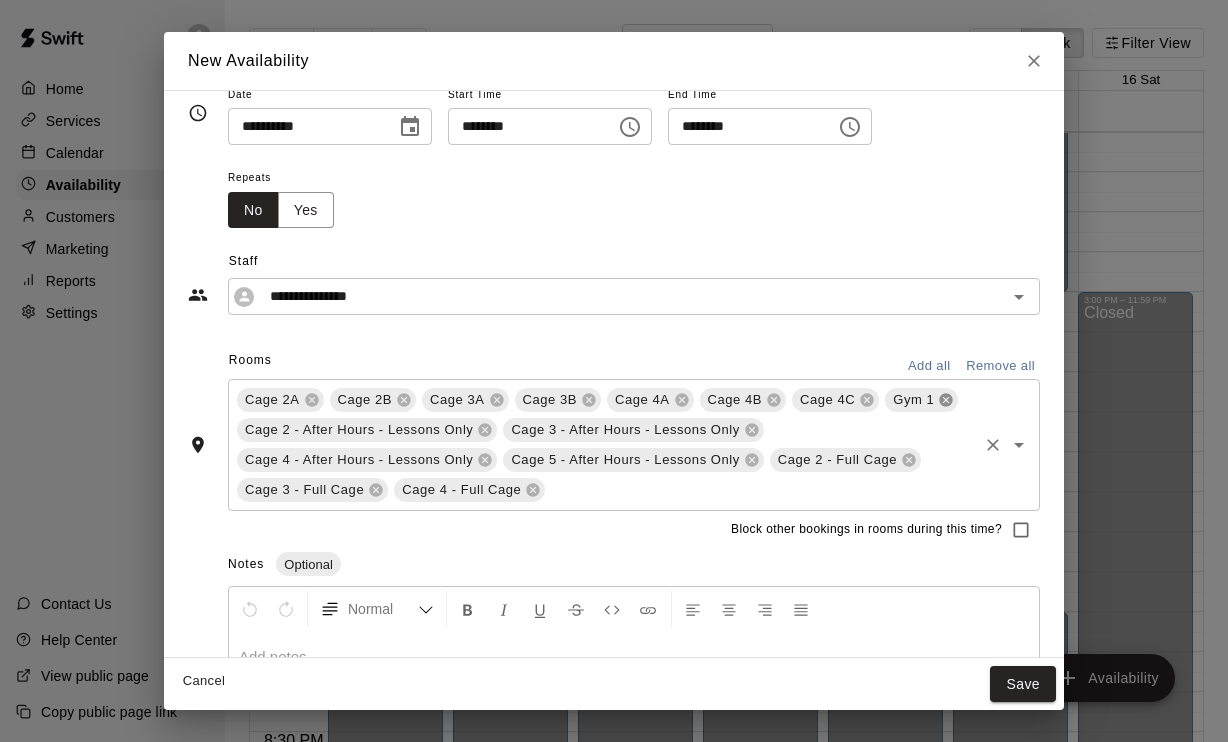 click 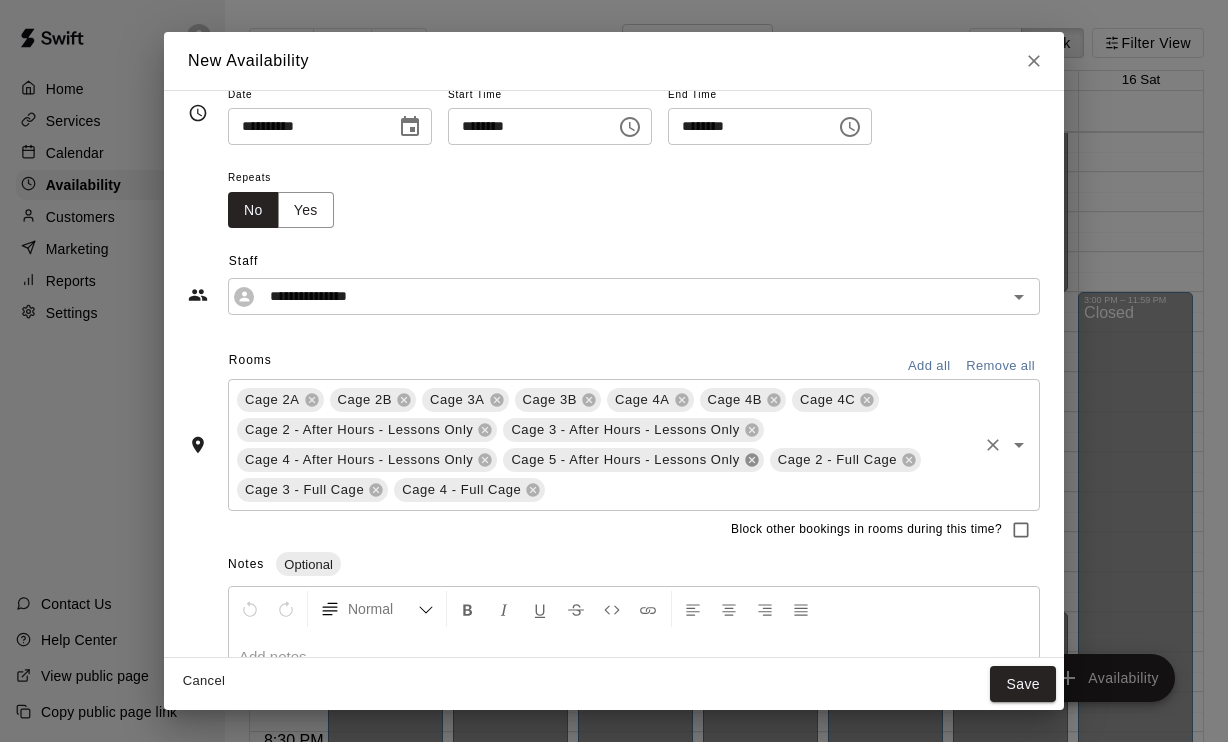 click 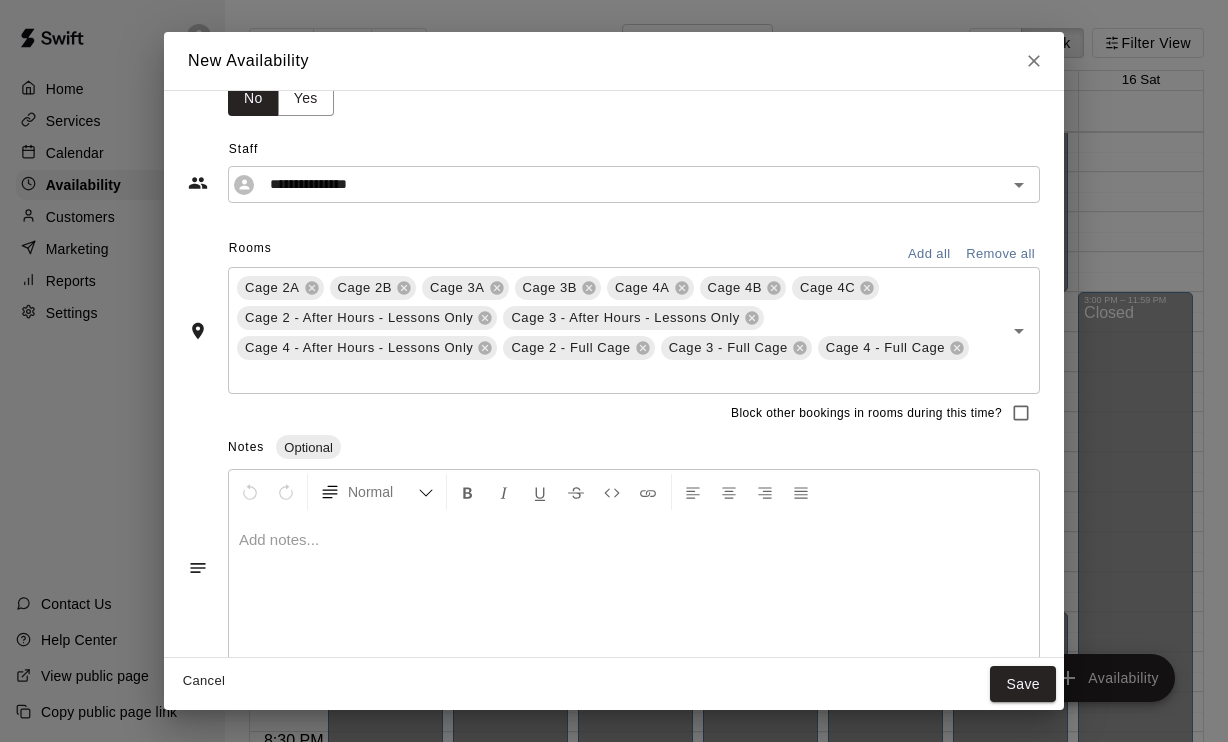 scroll, scrollTop: 168, scrollLeft: 0, axis: vertical 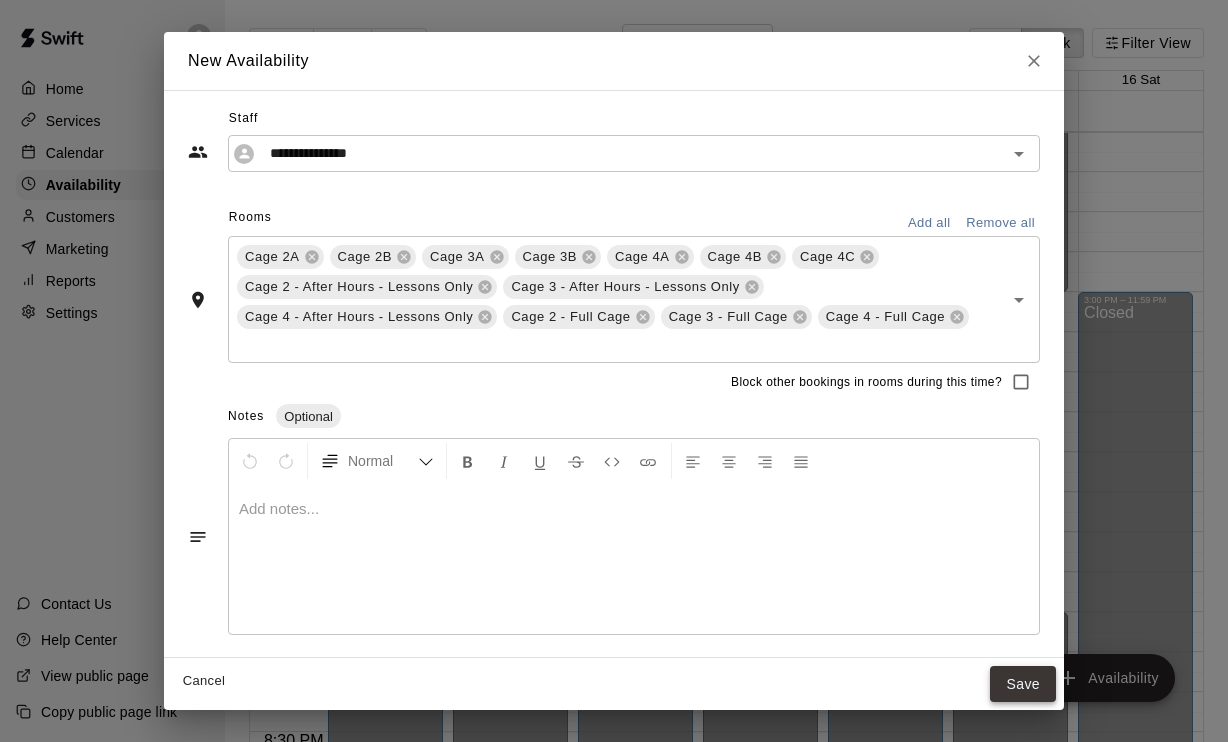 click on "Save" at bounding box center [1023, 684] 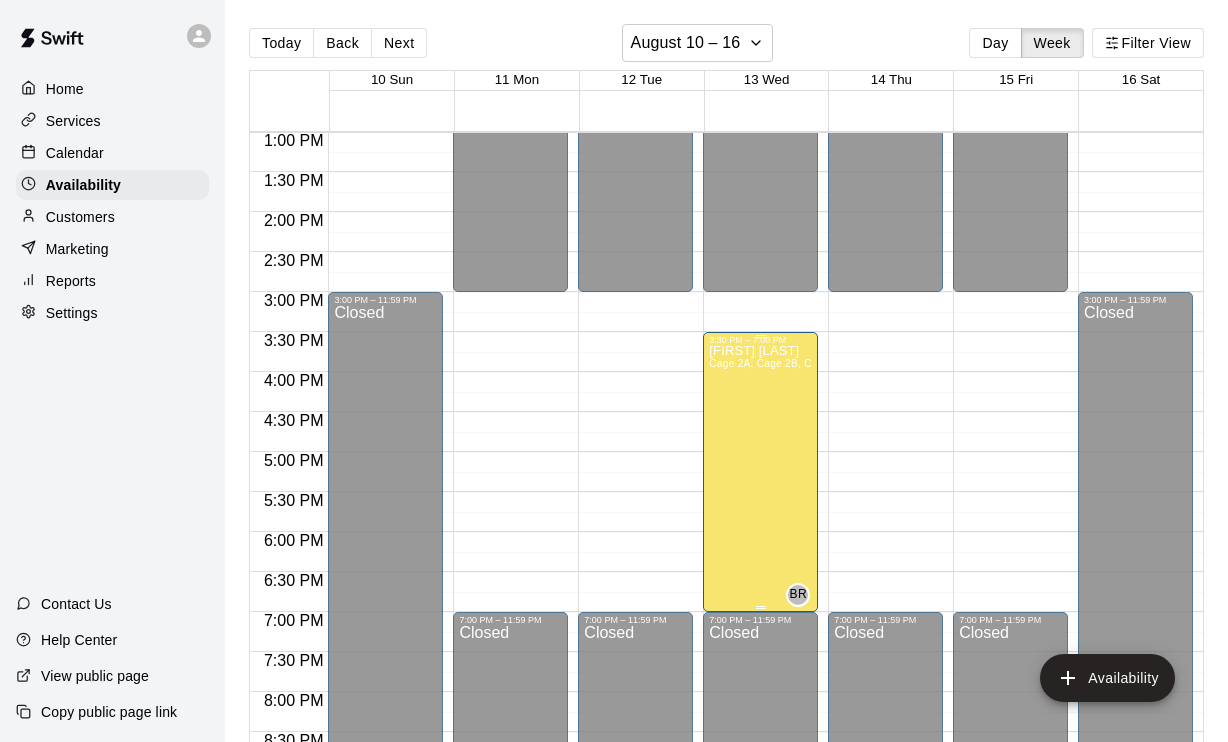click on "[FIRST] [LAST] Cage 2A, Cage 2B, Cage 3A, Cage 3B, Cage 4A, Cage 4B, Cage 4C, Cage 2 - After Hours - Lessons Only , Cage 3 - After Hours - Lessons Only , Cage 4 - After Hours - Lessons Only , Cage 2 - Full Cage , Cage 3 - Full Cage, Cage 4 - Full Cage" at bounding box center (760, 716) 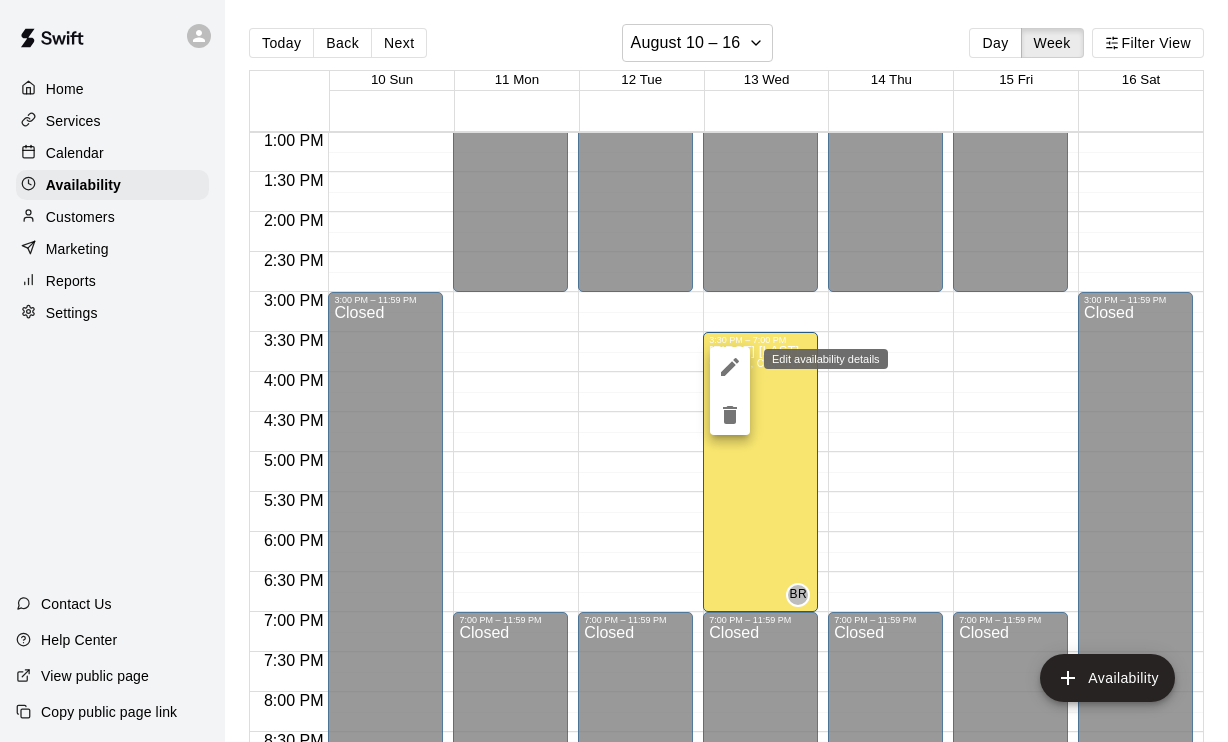 click 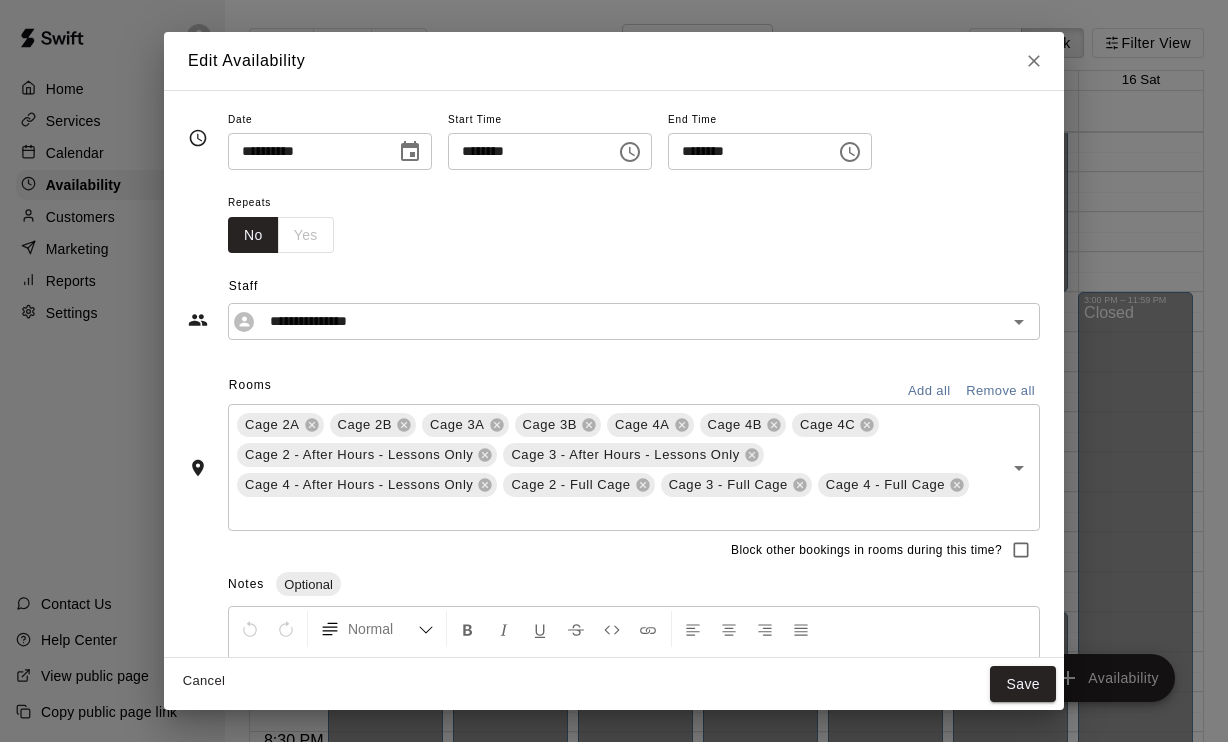 click on "No Yes" at bounding box center [281, 235] 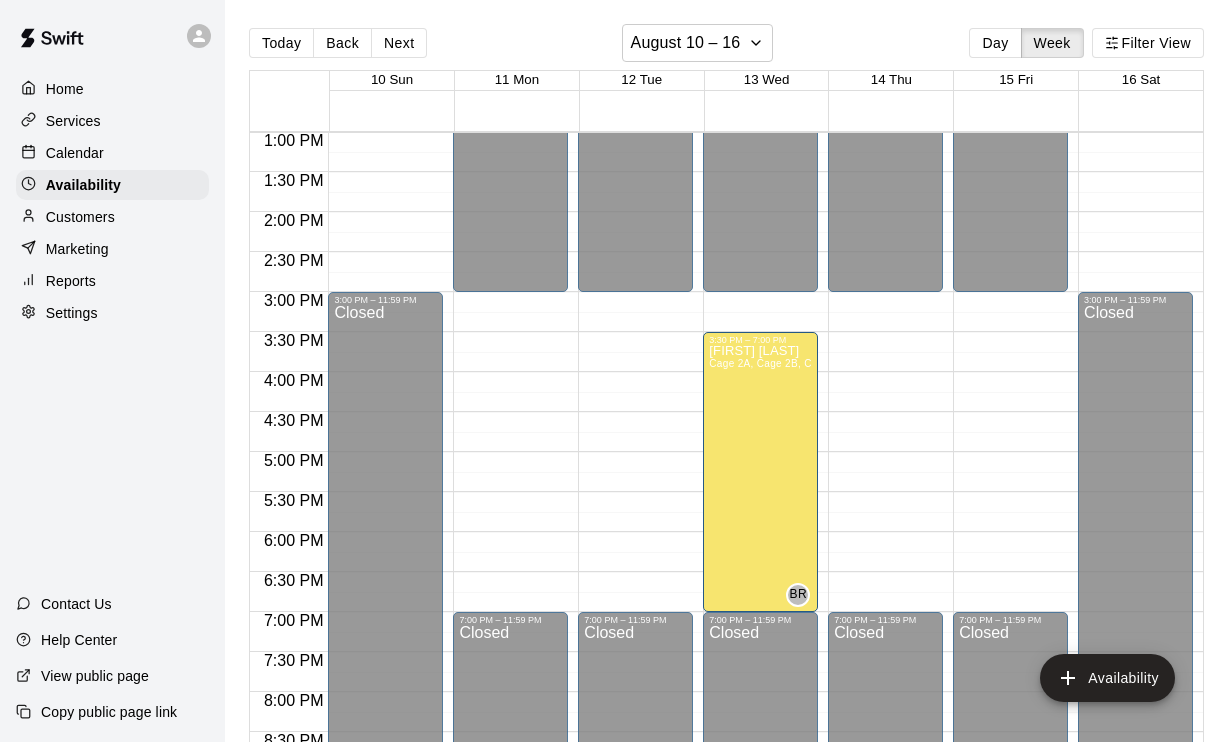 click on "12:00 AM – 3:00 PM Closed 7:00 PM – 11:59 PM Closed" at bounding box center (510, 52) 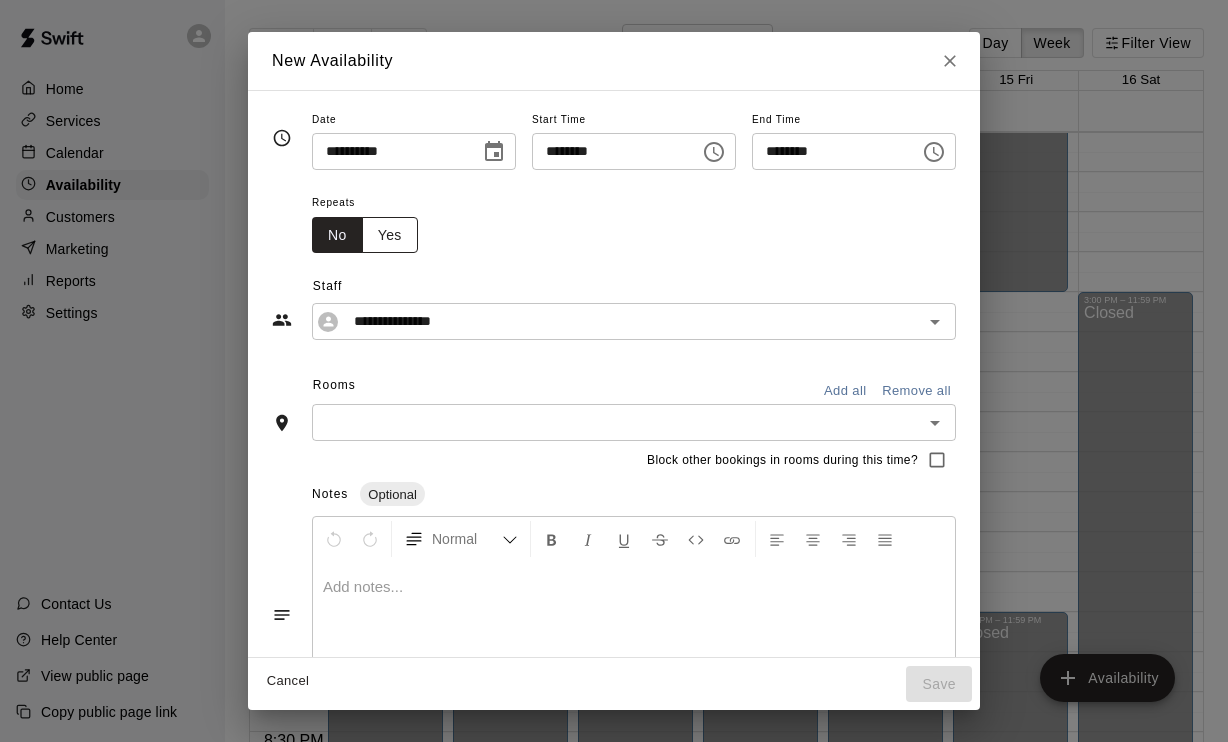 click on "Yes" at bounding box center [390, 235] 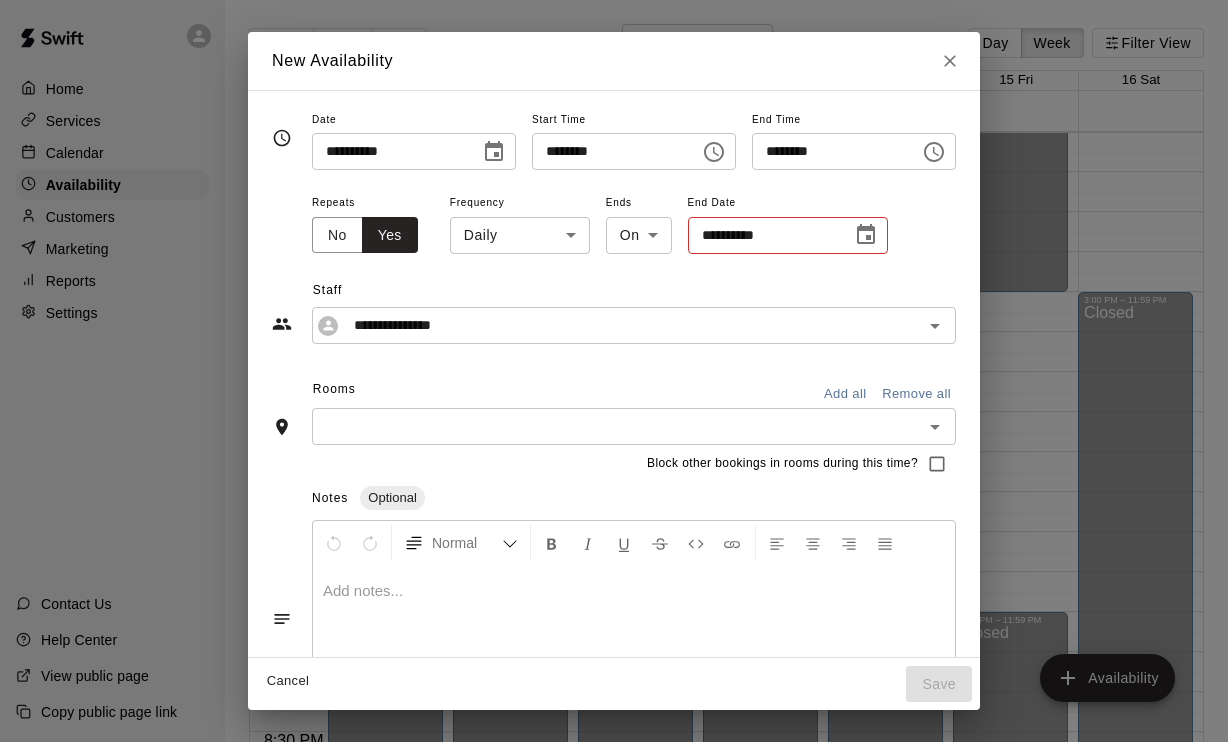 click 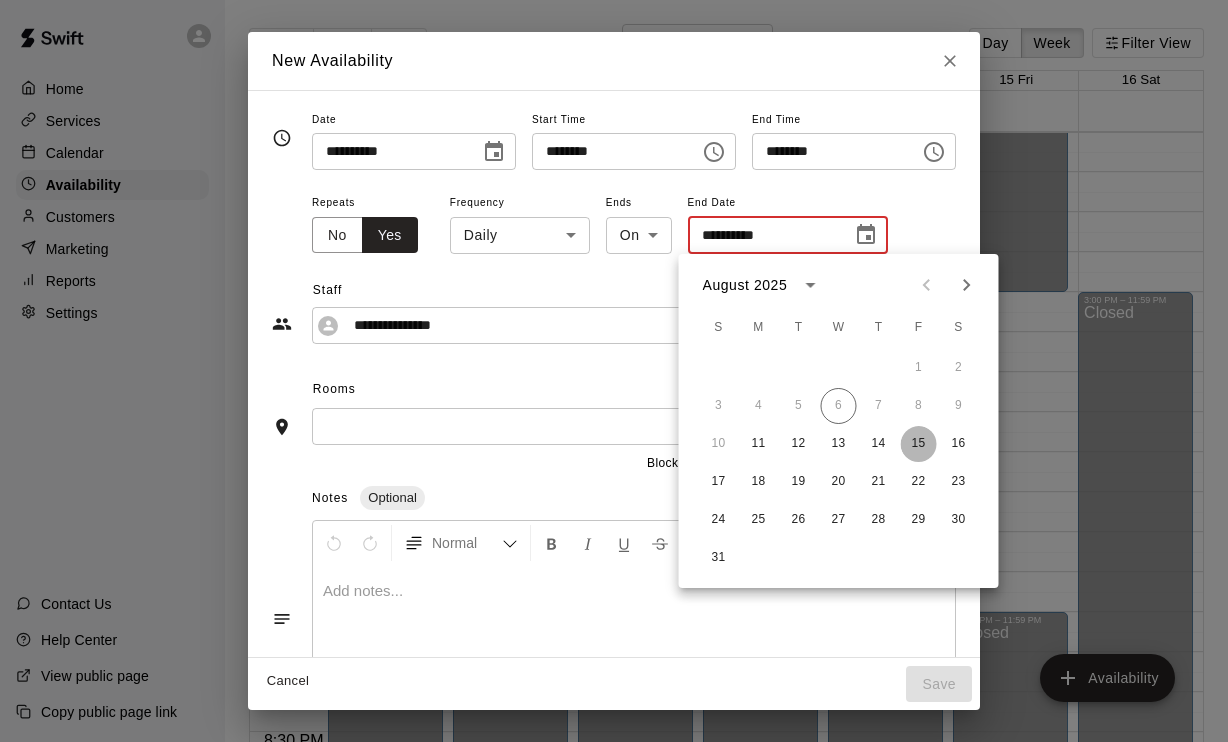 click on "15" at bounding box center [919, 444] 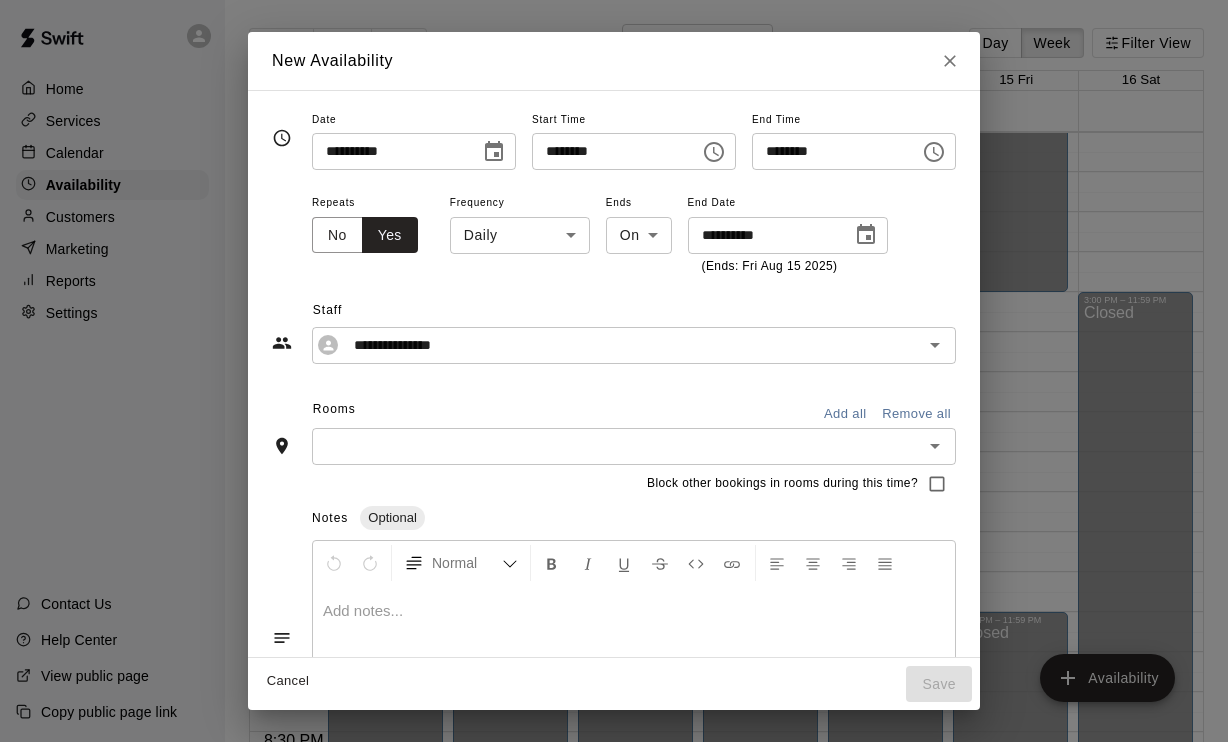 click on "Add all" at bounding box center [845, 414] 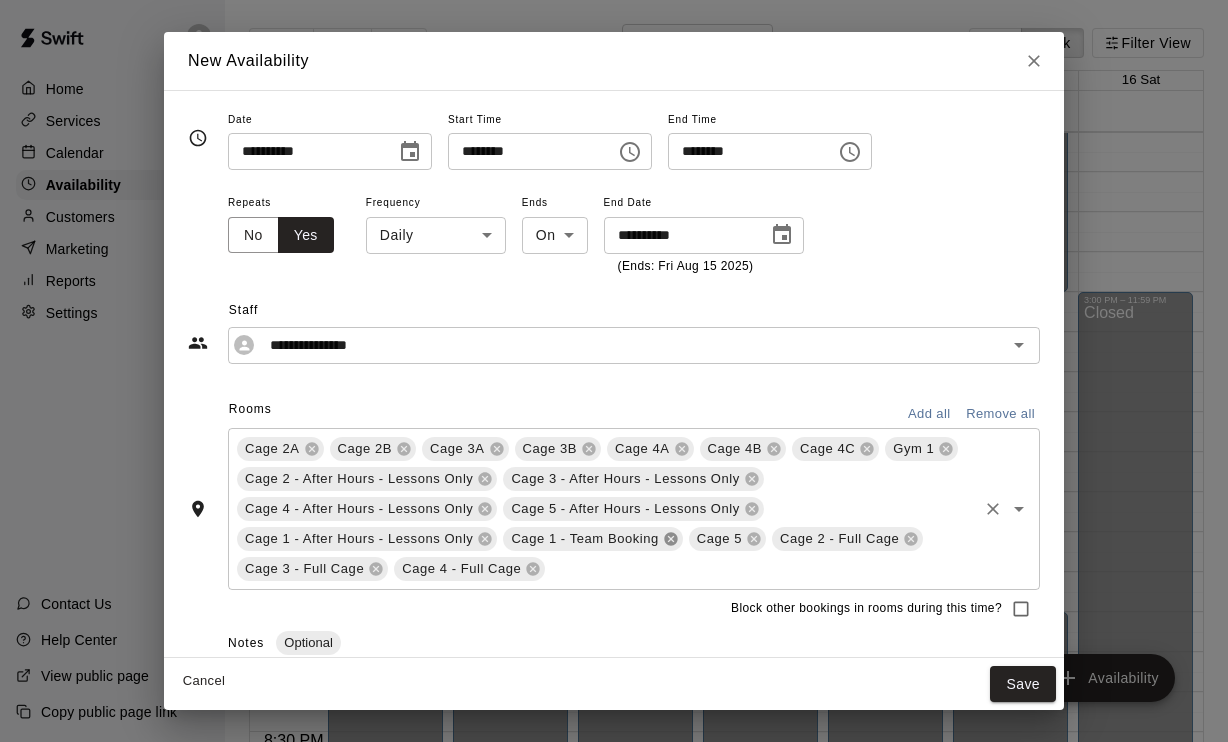 click 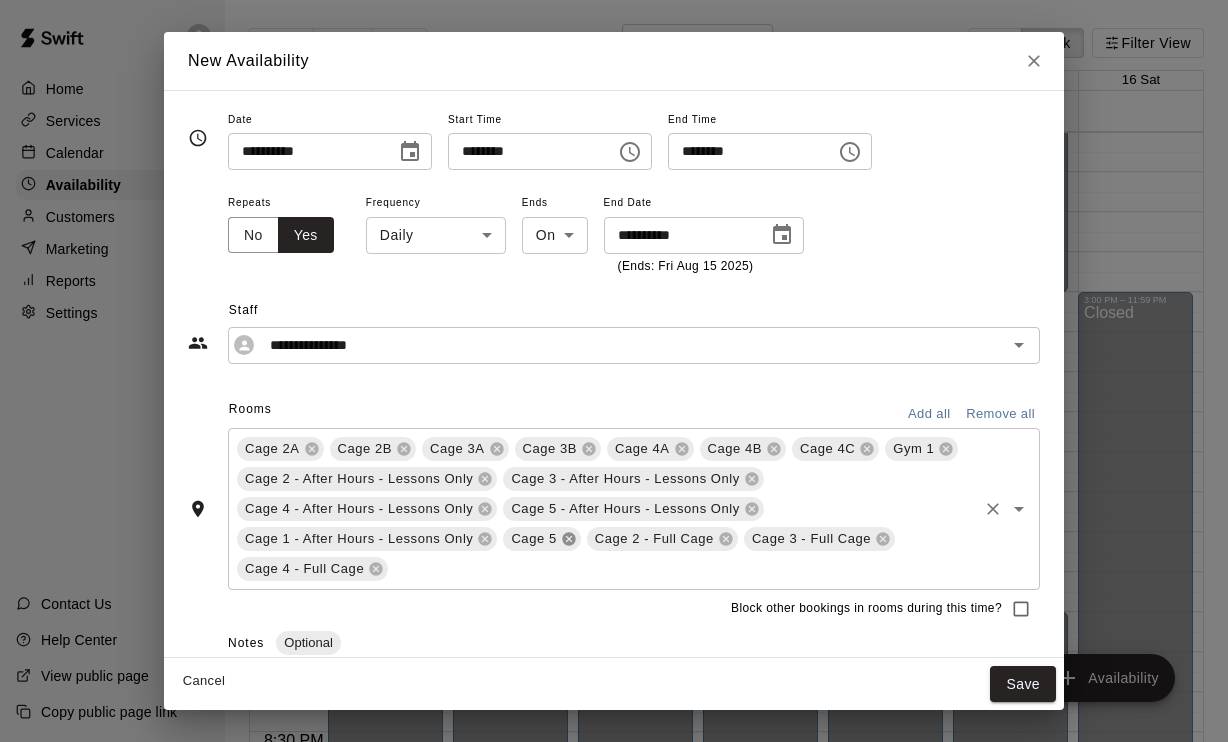 click 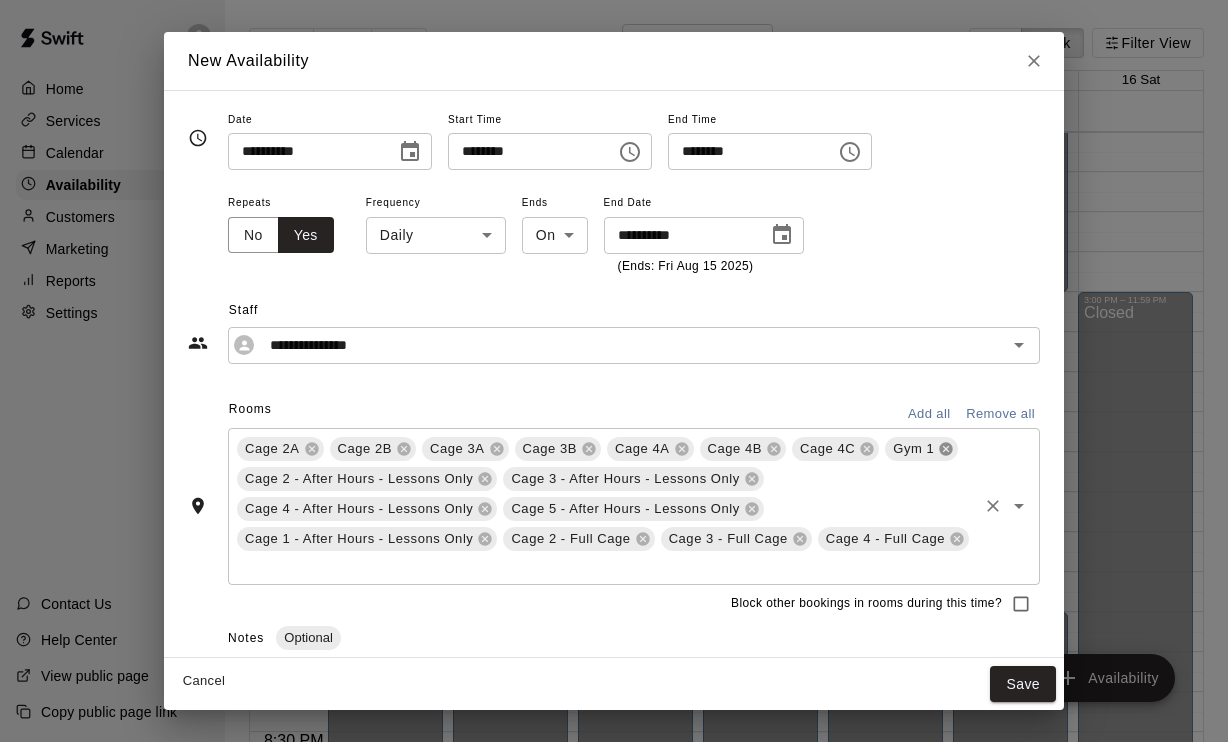 click 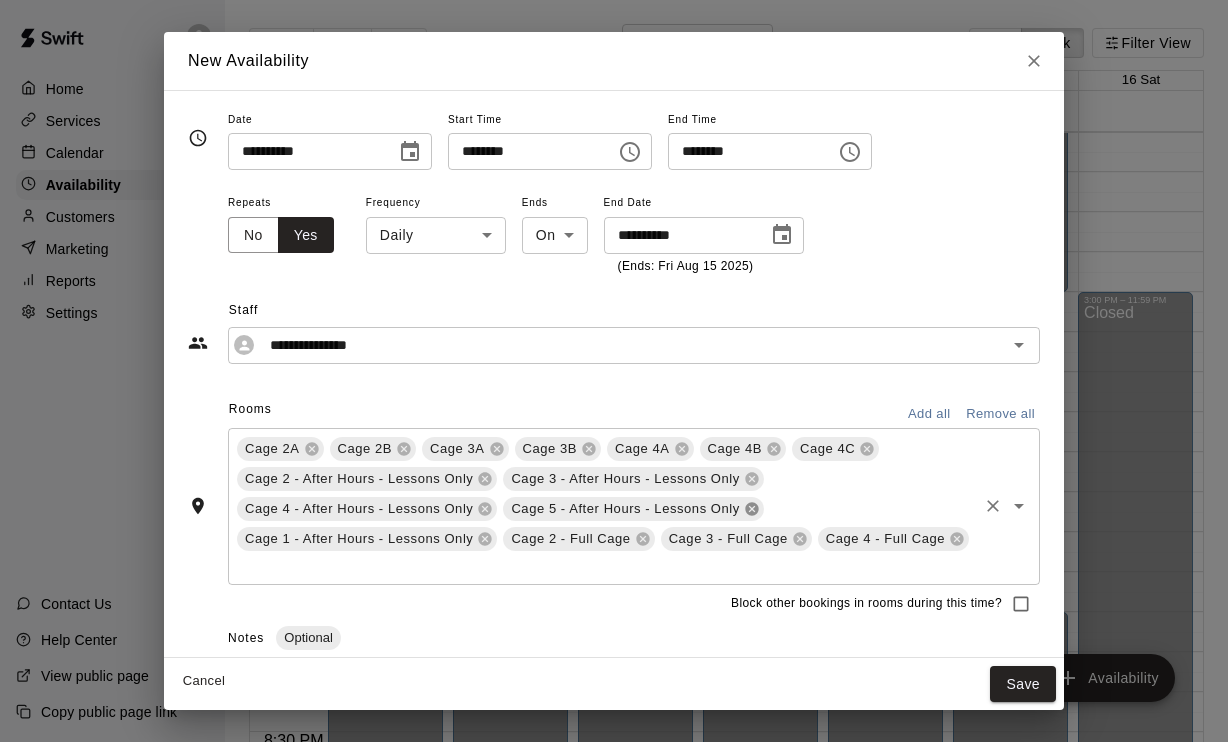 click 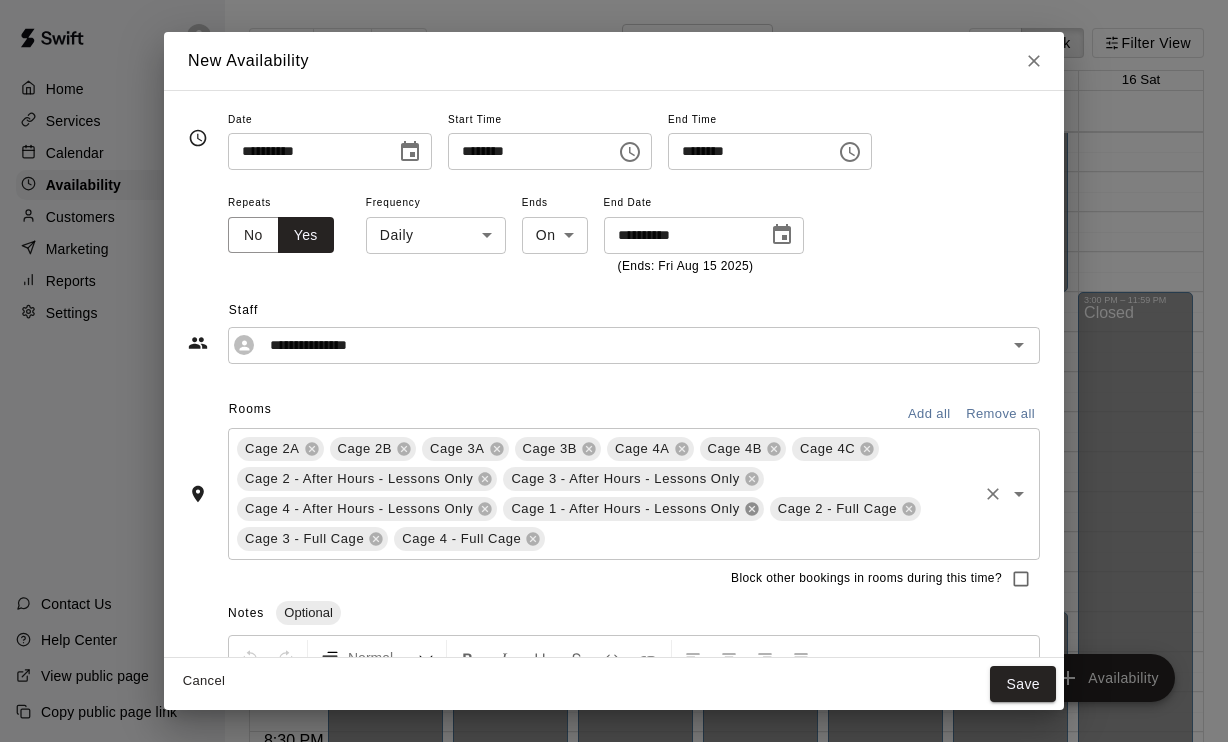 click 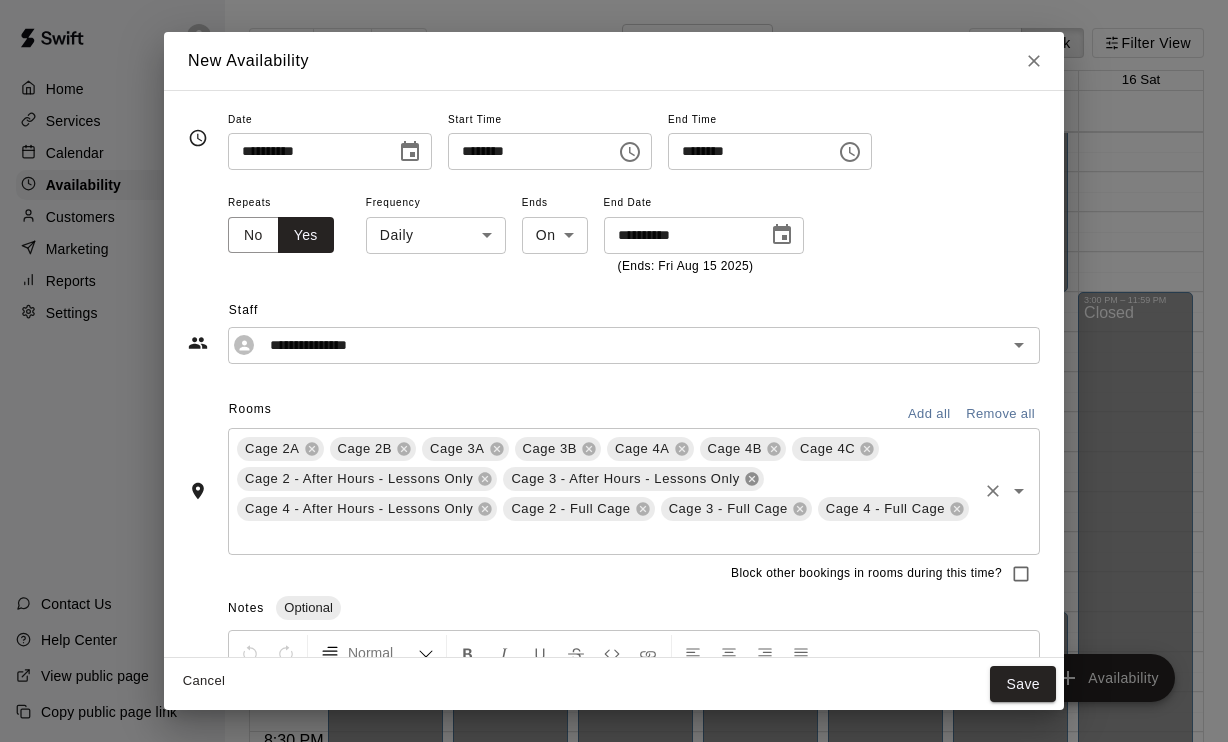 click 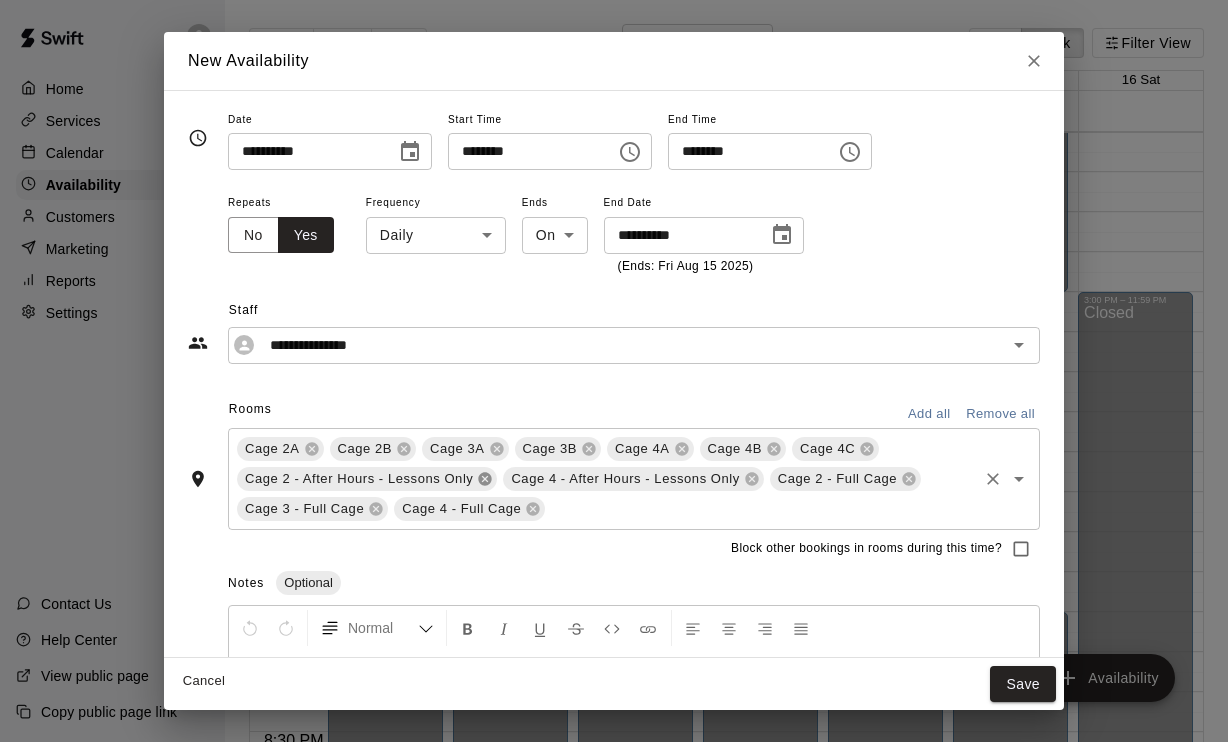 click 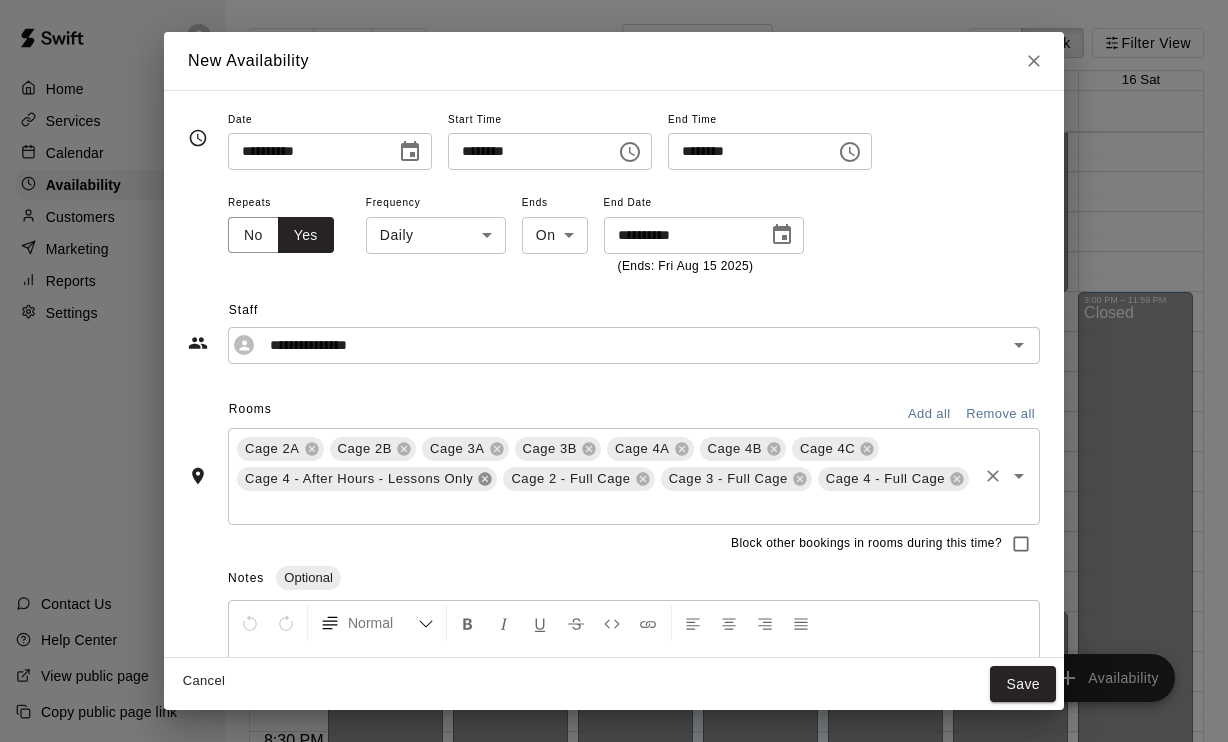 click 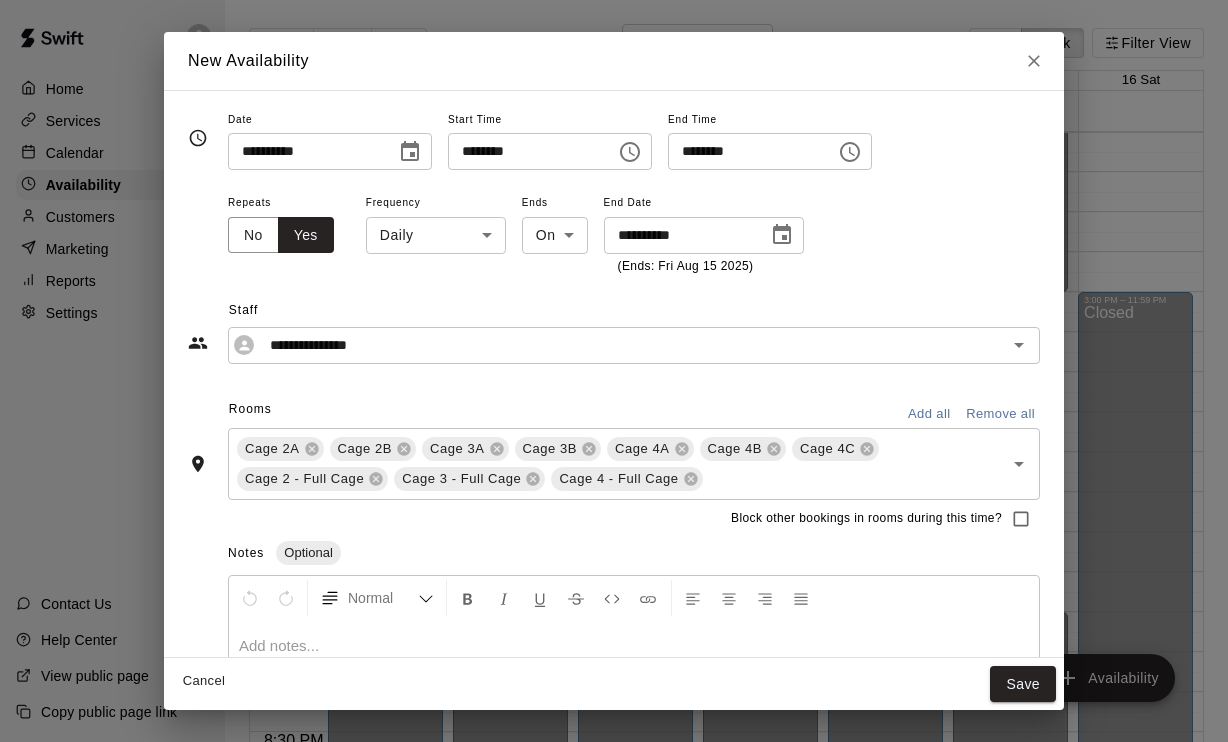 click on "********" at bounding box center (745, 151) 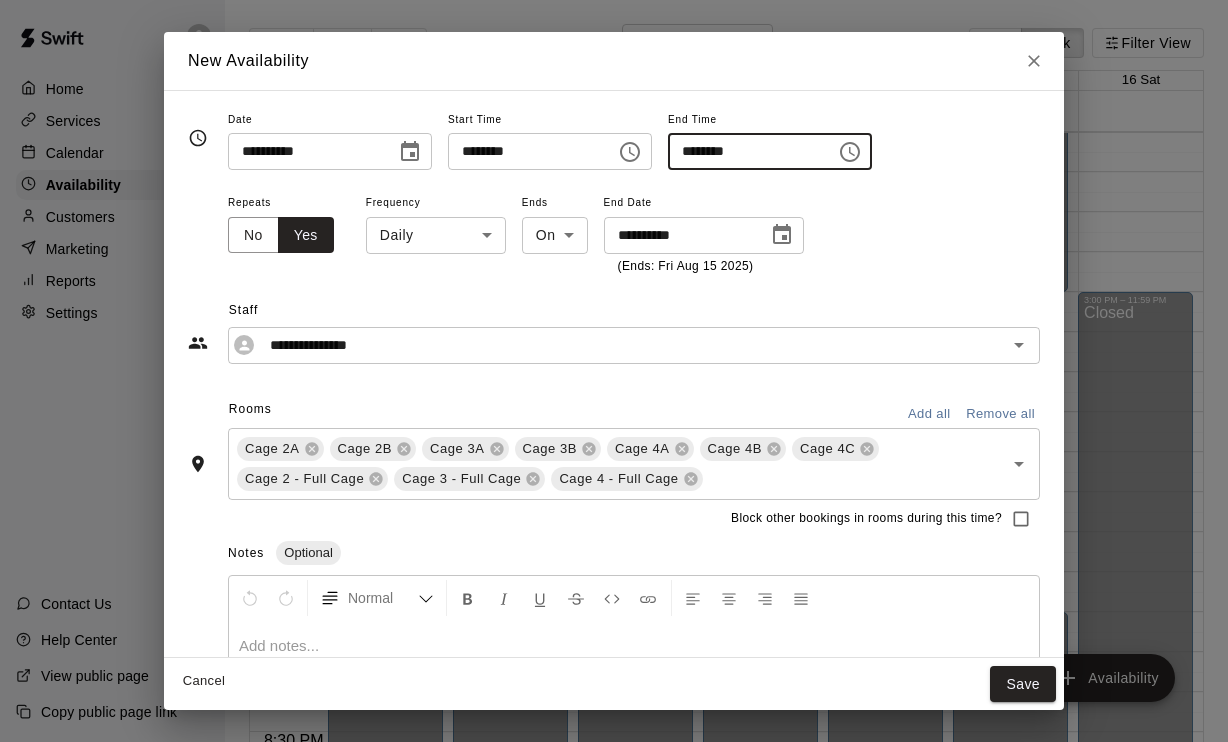 type on "********" 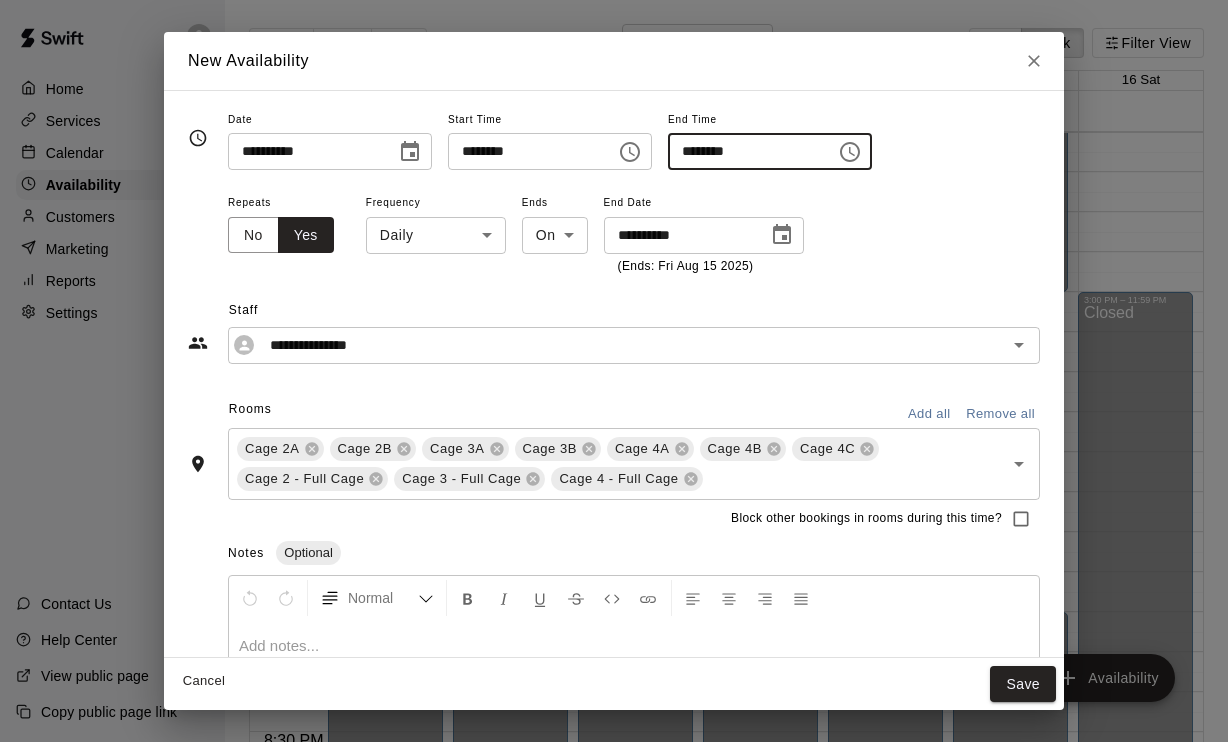 click on "Staff" at bounding box center (634, 311) 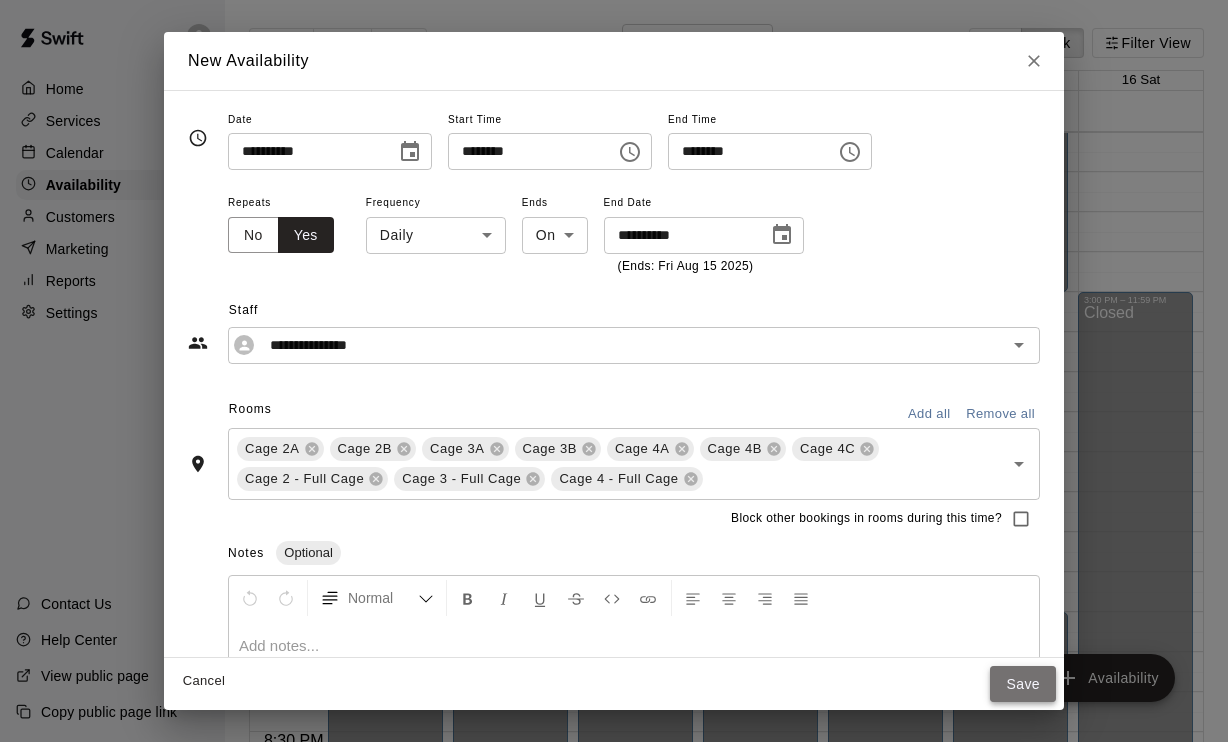 click on "Save" at bounding box center [1023, 684] 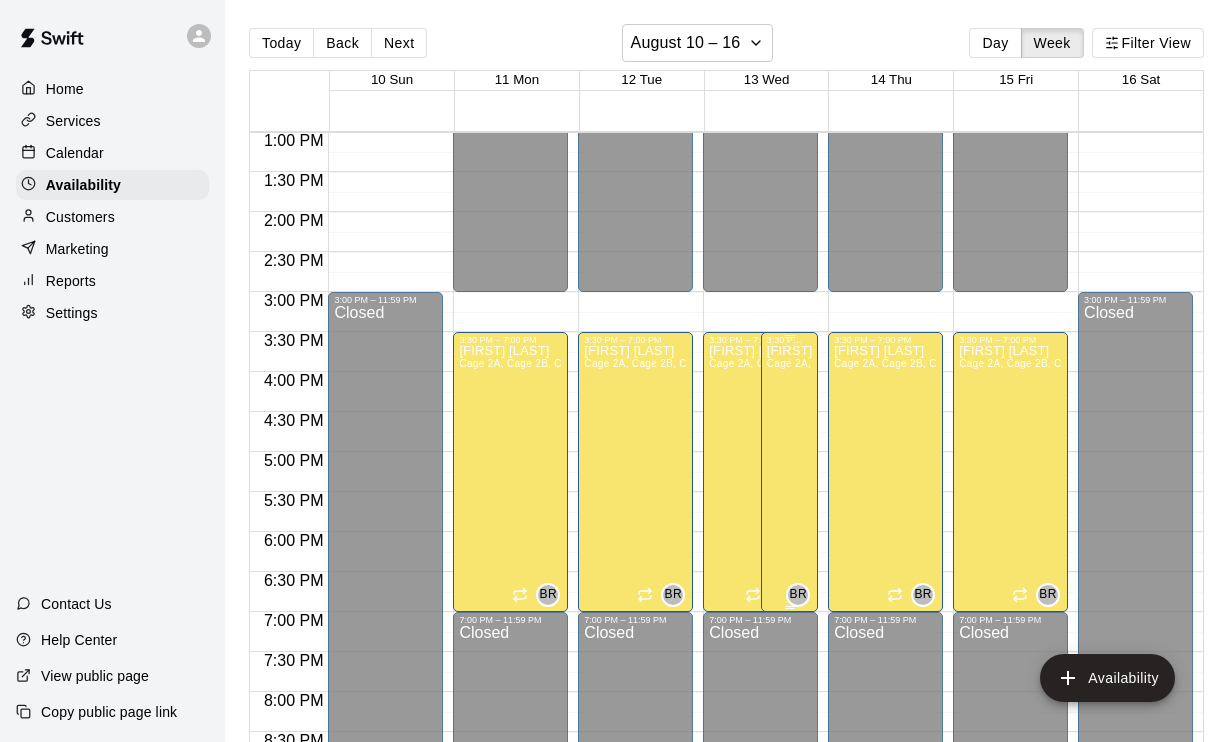 click on "[FIRST] [LAST] Cage 2A, Cage 2B, Cage 3A, Cage 3B, Cage 4A, Cage 4B, Cage 4C, Cage 2 - After Hours - Lessons Only , Cage 3 - After Hours - Lessons Only , Cage 4 - After Hours - Lessons Only , Cage 2 - Full Cage , Cage 3 - Full Cage, Cage 4 - Full Cage" at bounding box center (789, 716) 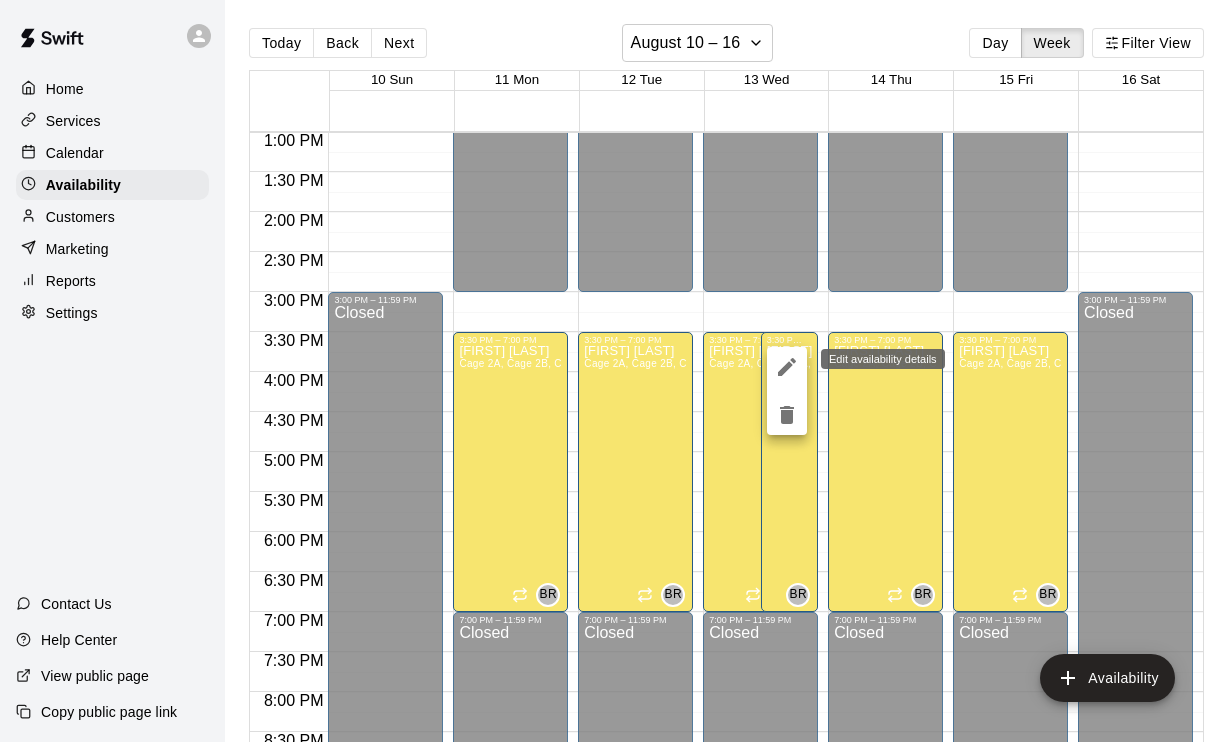 click 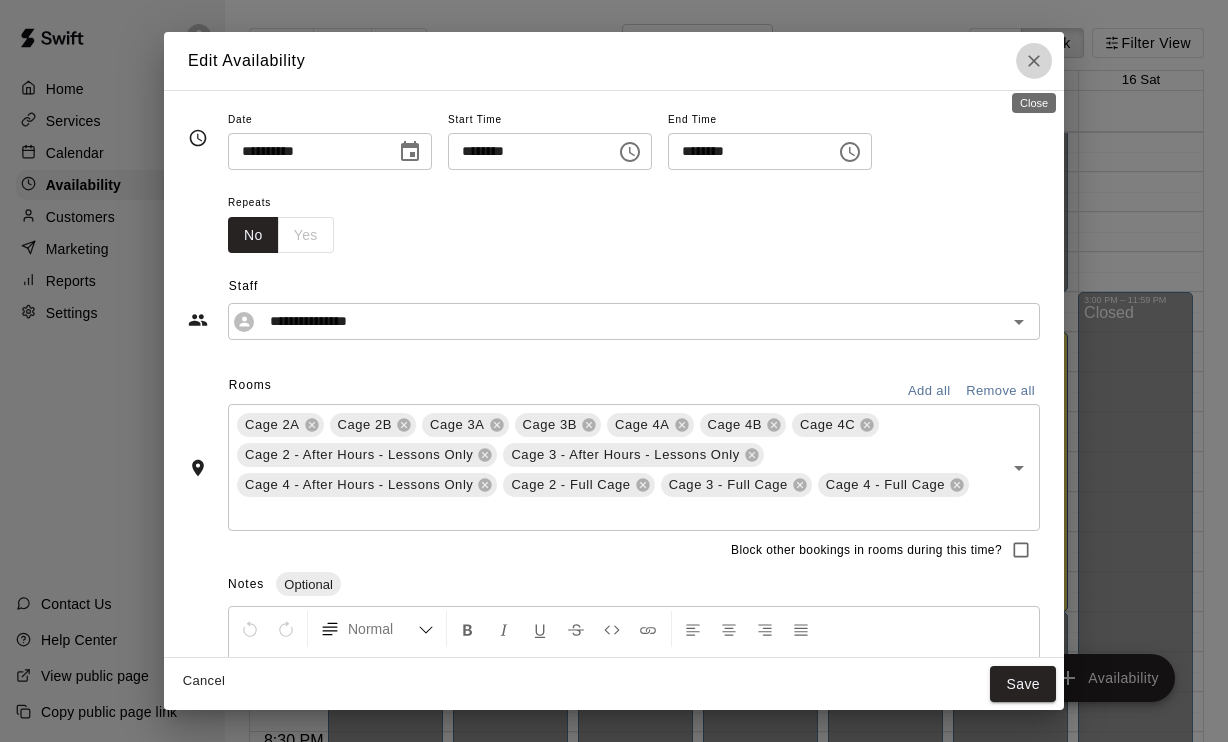 click 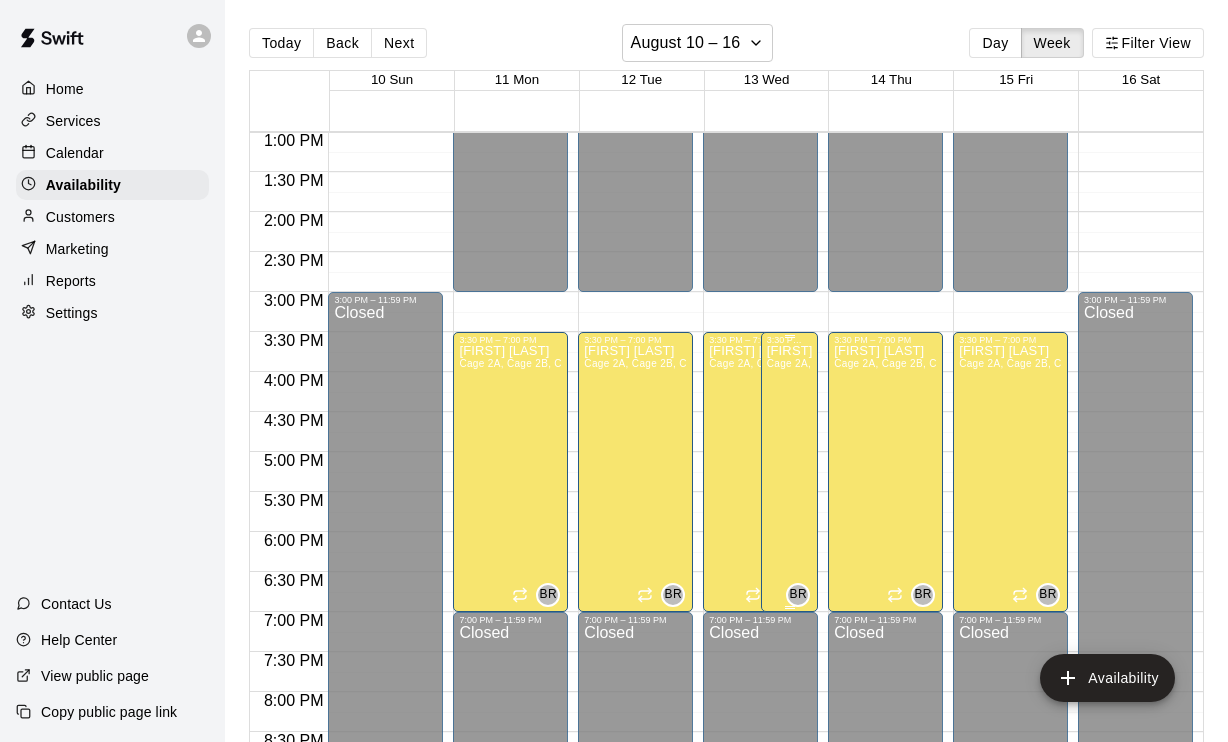click on "[FIRST] [LAST] Cage 2A, Cage 2B, Cage 3A, Cage 3B, Cage 4A, Cage 4B, Cage 4C, Cage 2 - After Hours - Lessons Only , Cage 3 - After Hours - Lessons Only , Cage 4 - After Hours - Lessons Only , Cage 2 - Full Cage , Cage 3 - Full Cage, Cage 4 - Full Cage" at bounding box center (789, 716) 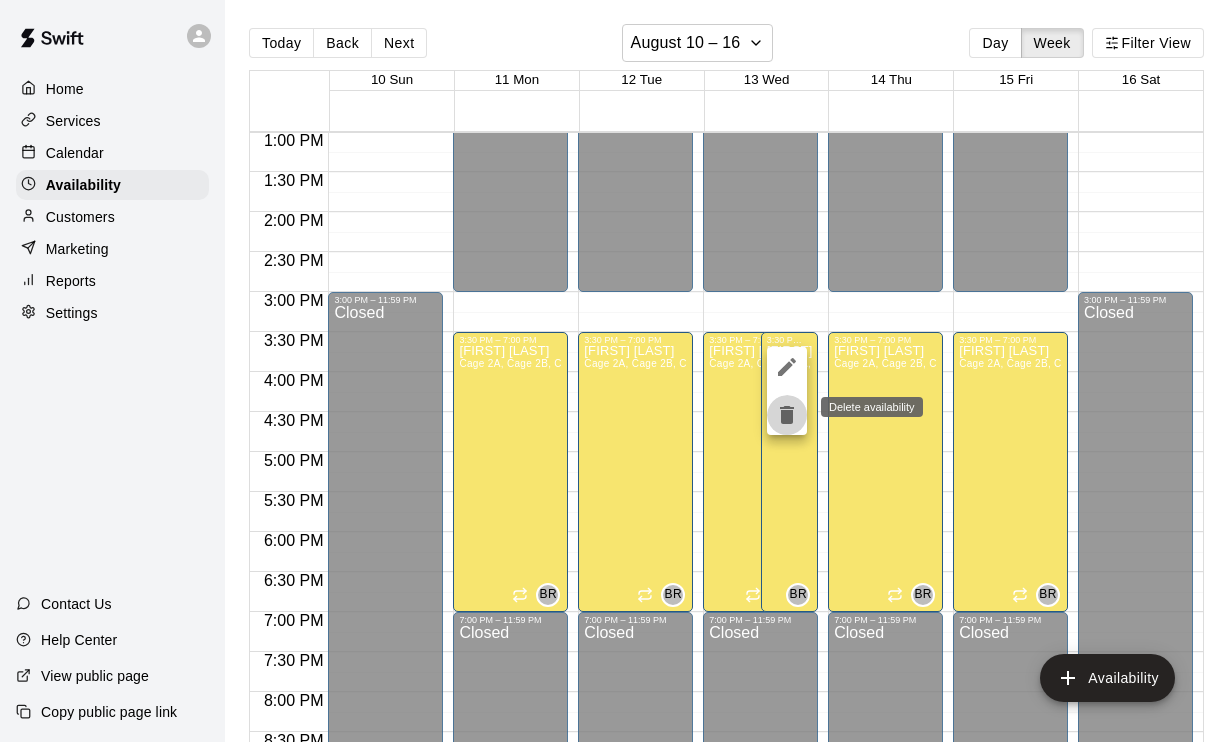 click 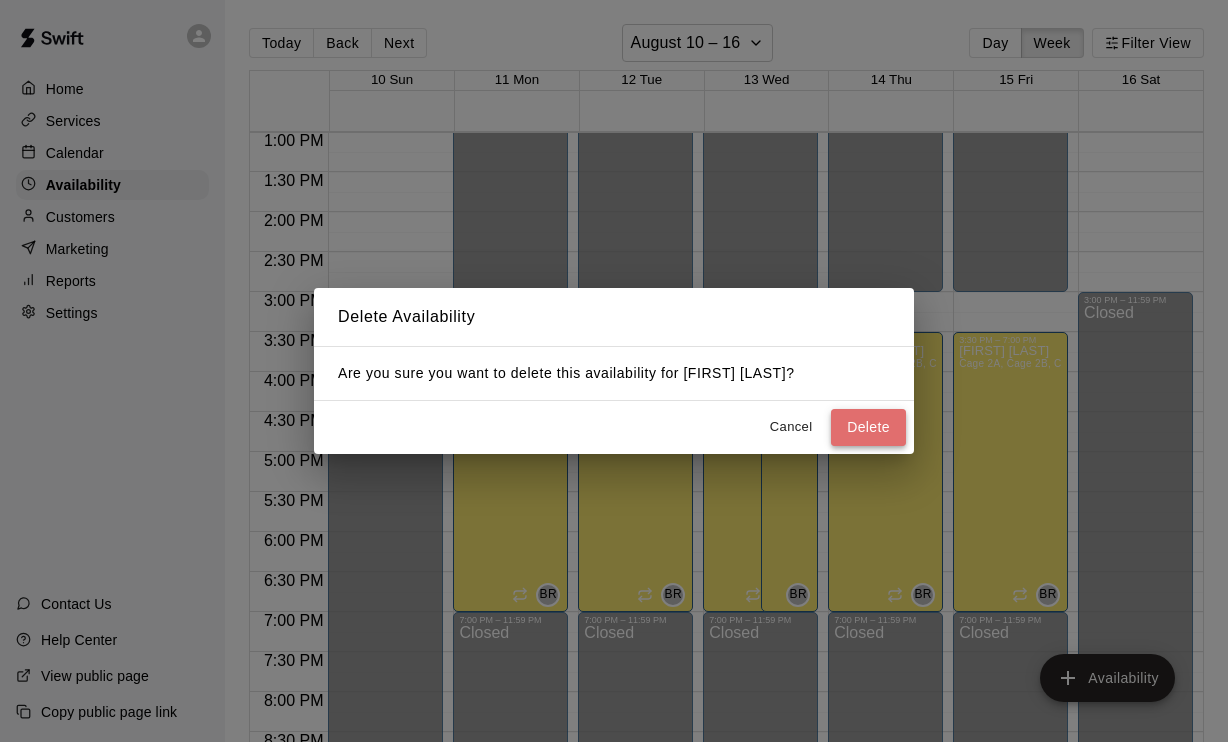 click on "Delete" at bounding box center (868, 427) 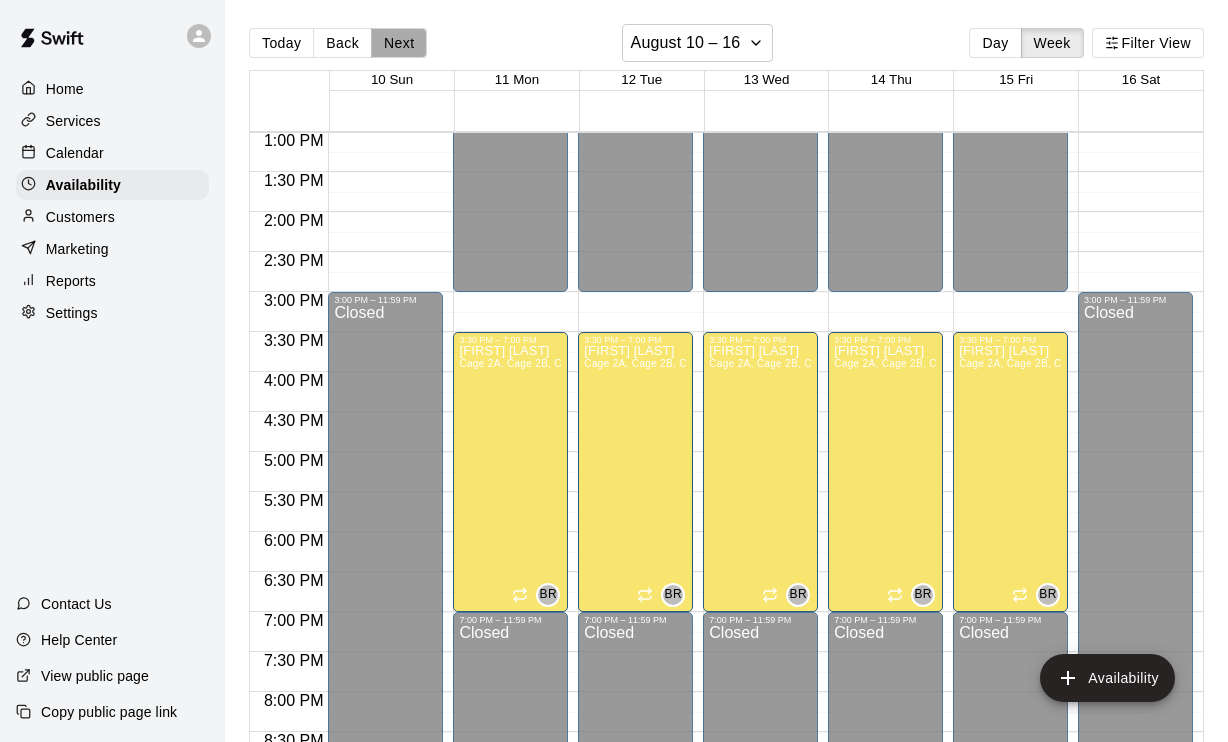 click on "Next" at bounding box center (399, 43) 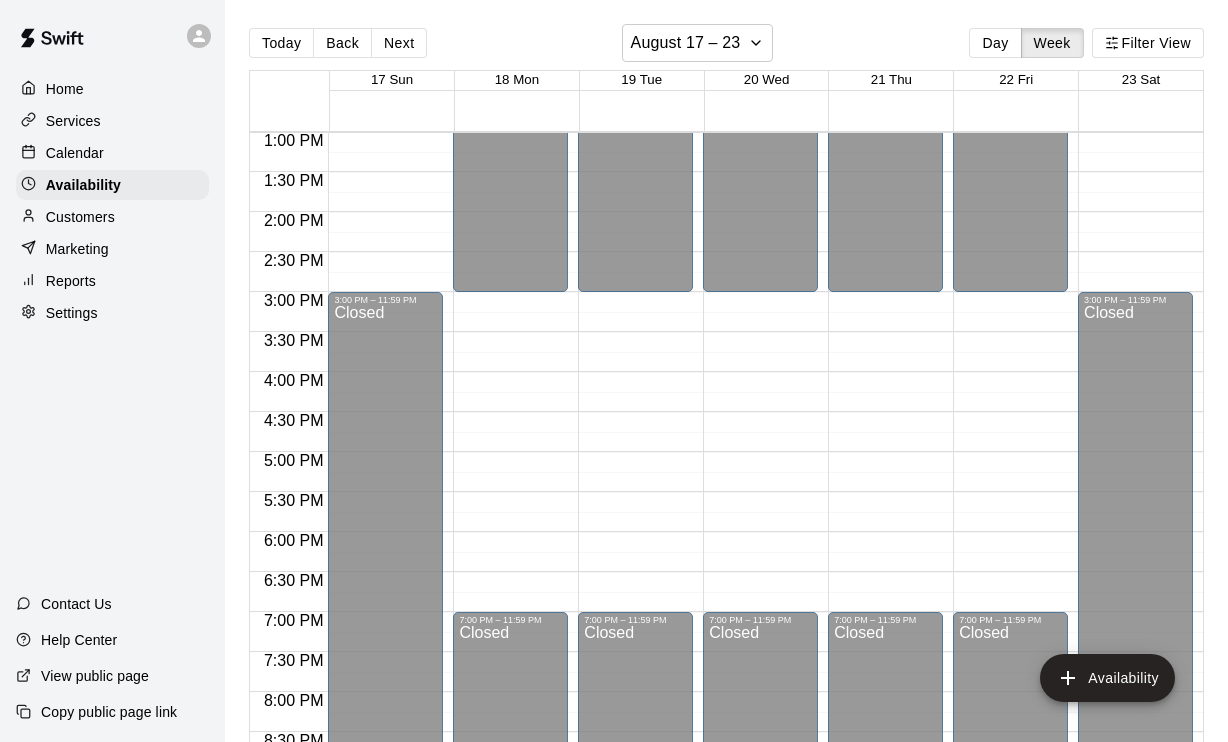 click on "12:00 AM – 3:00 PM Closed 7:00 PM – 11:59 PM Closed" at bounding box center (510, 52) 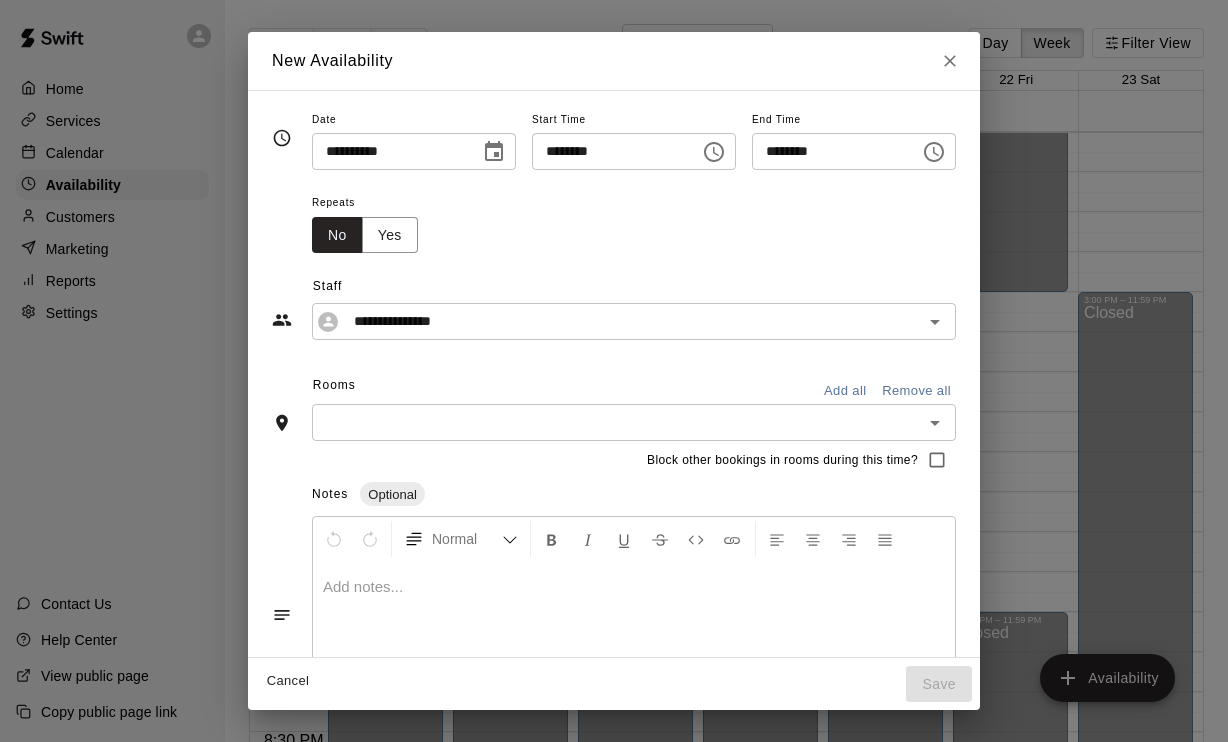 click on "********" at bounding box center [829, 151] 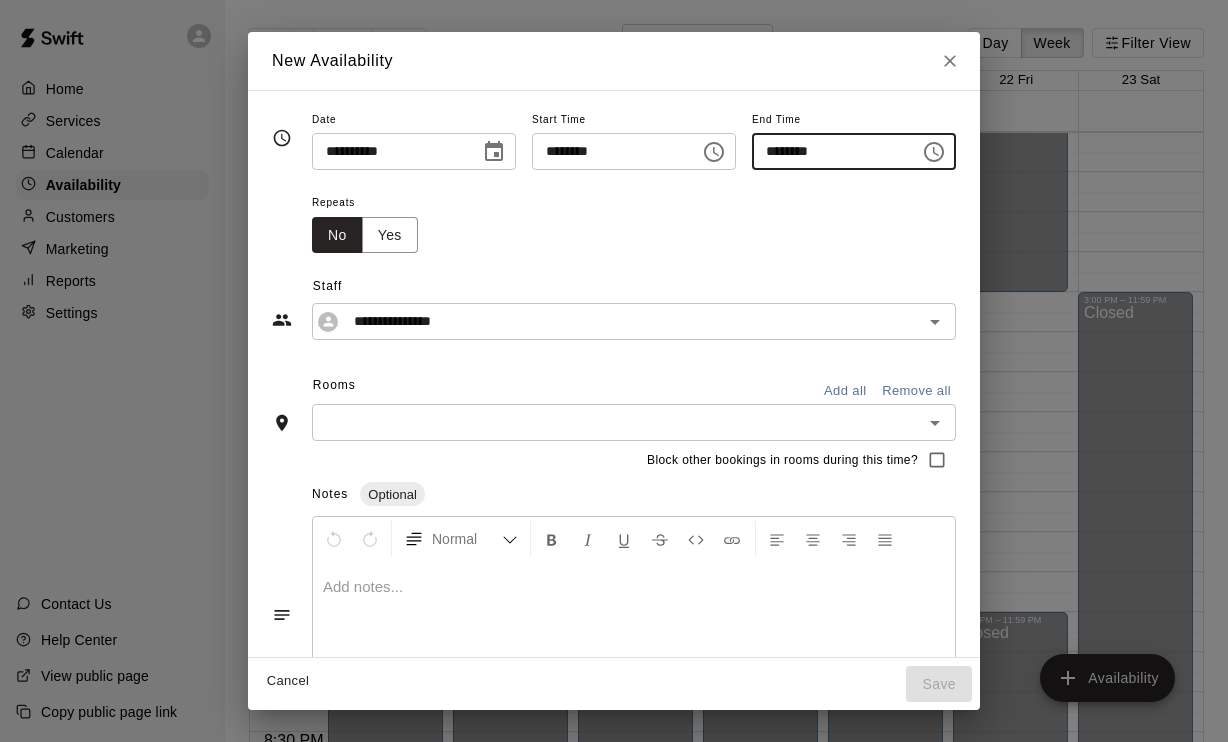 type on "********" 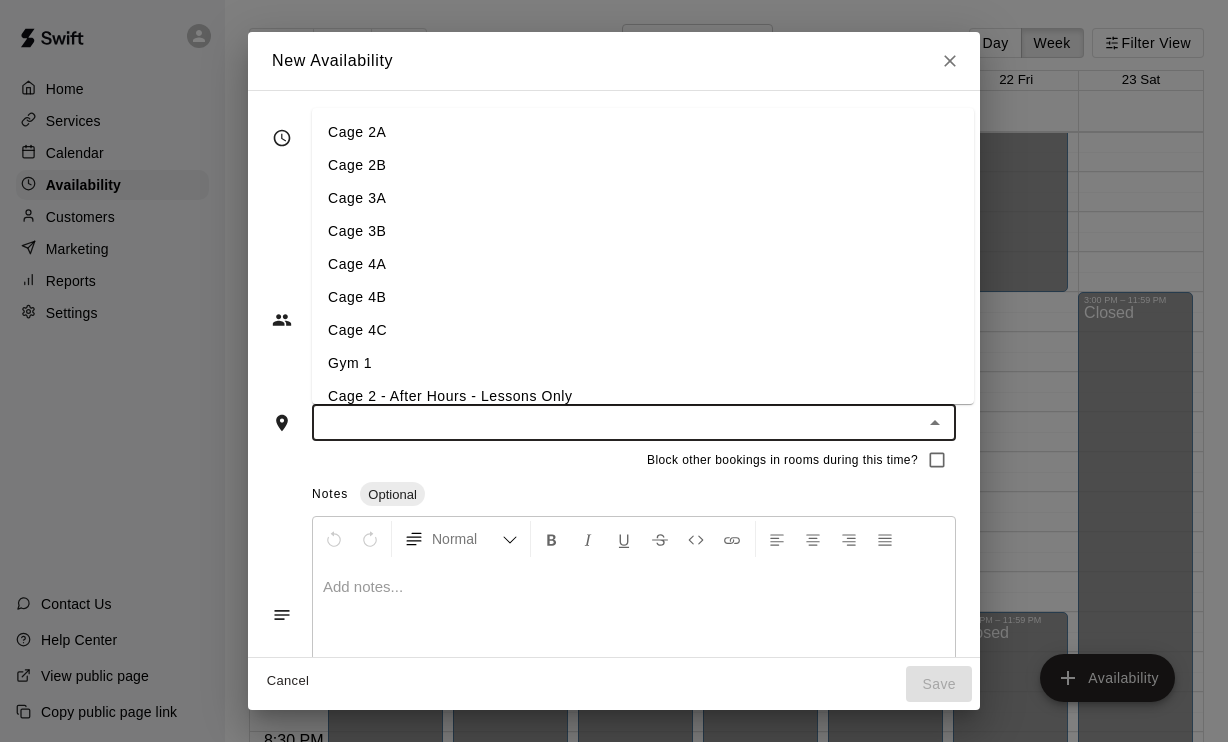 click on "Block other bookings in rooms during this time?" at bounding box center [614, 460] 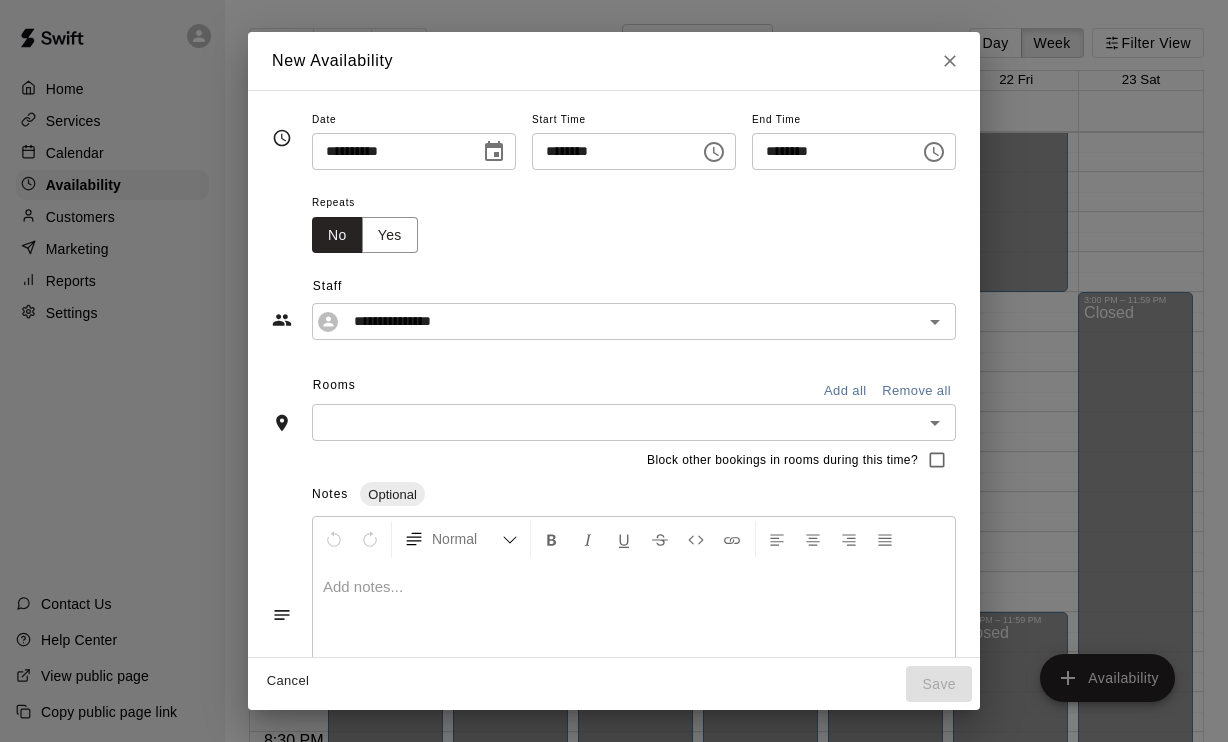 click on "Add all" at bounding box center (845, 391) 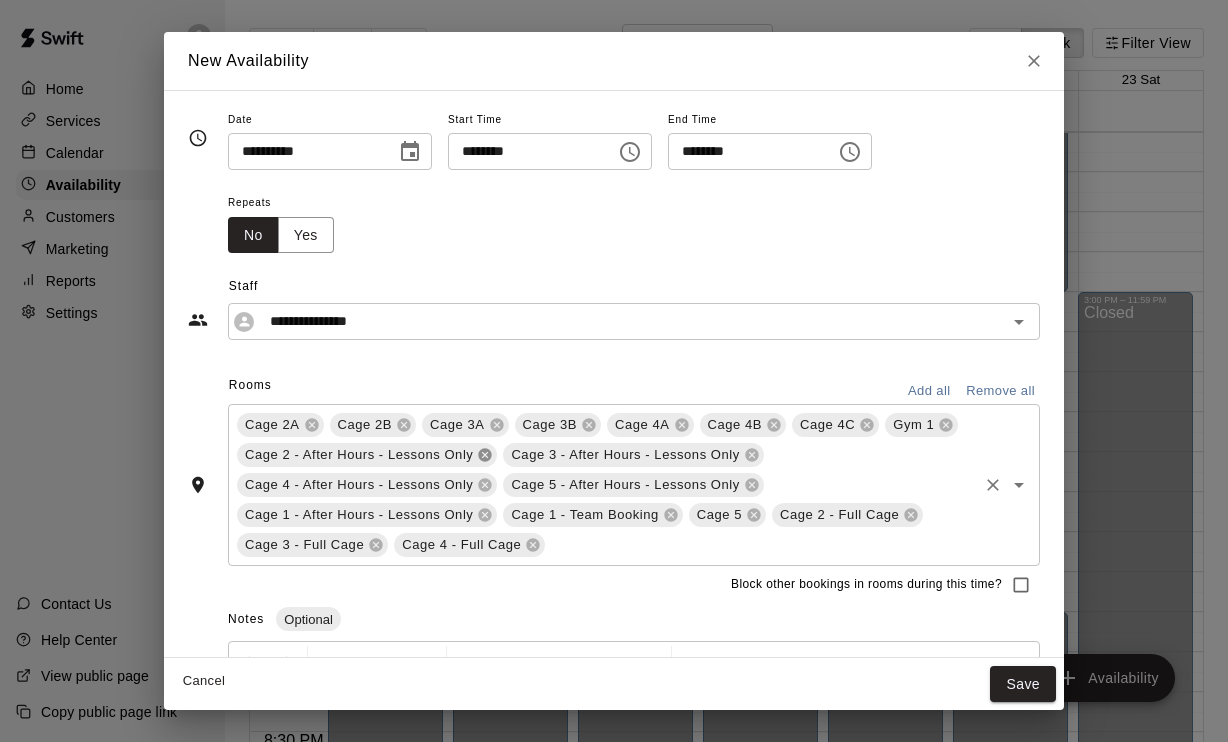 click 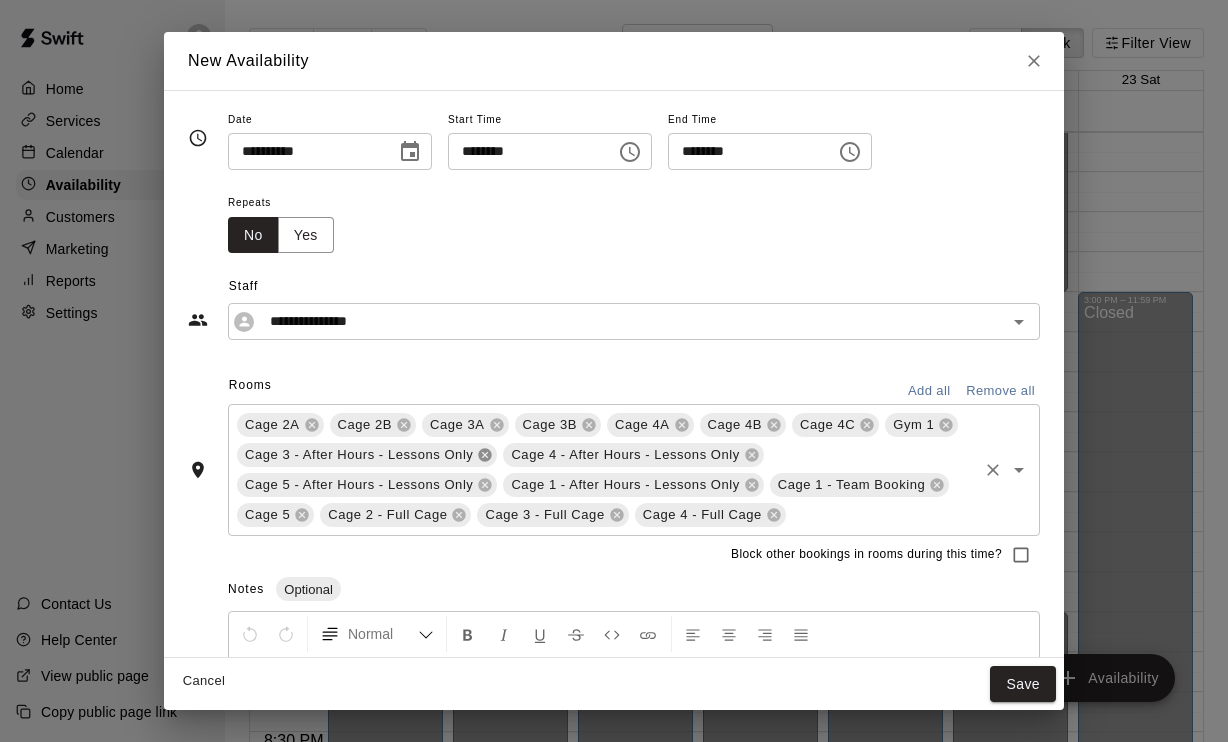 click 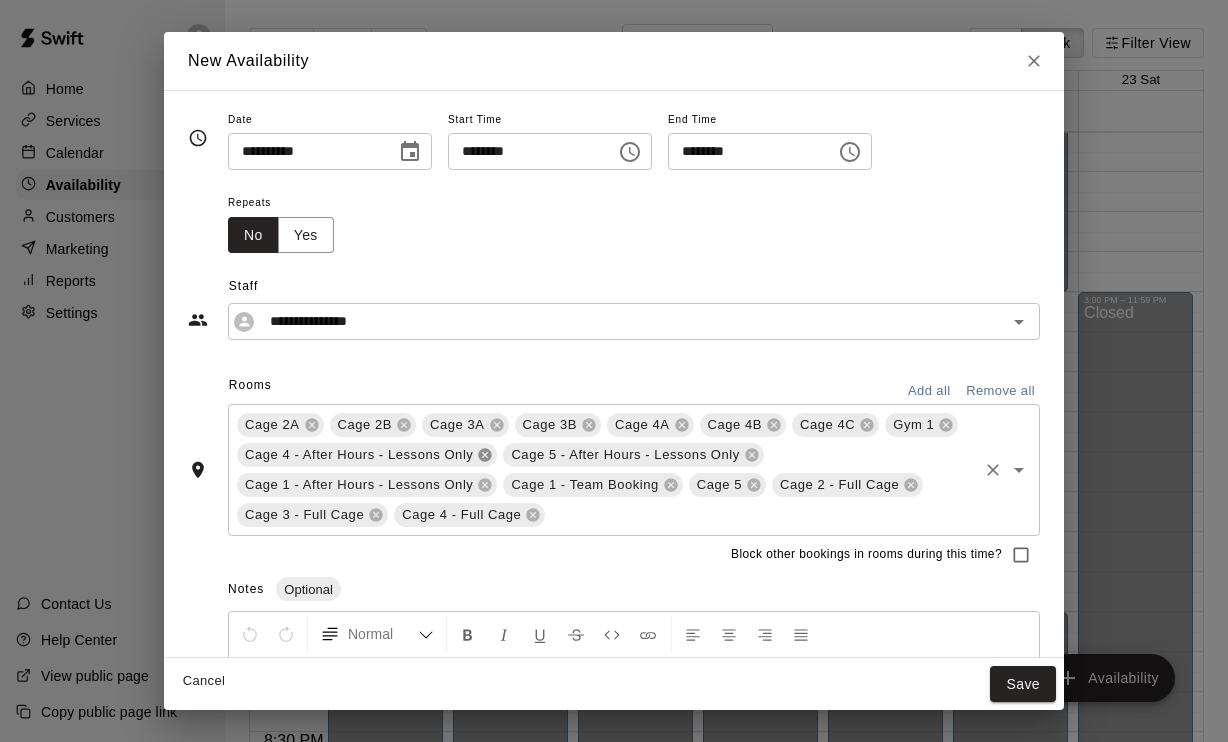 click 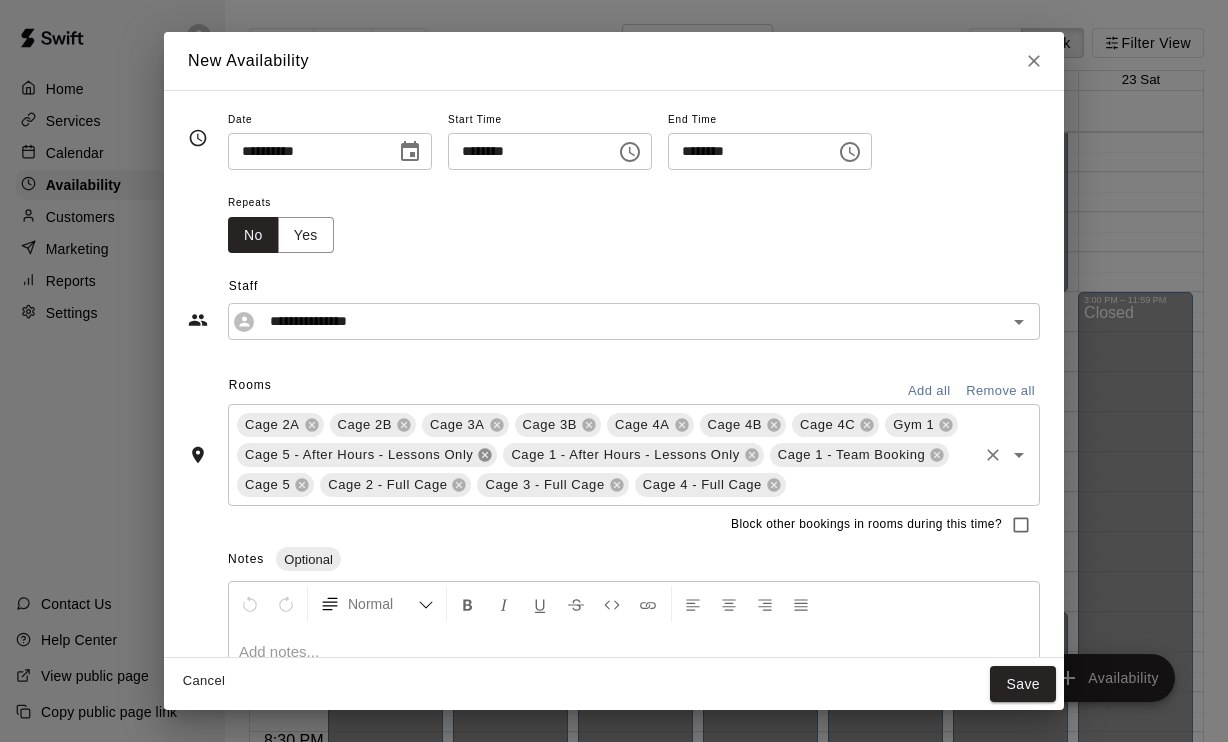 click 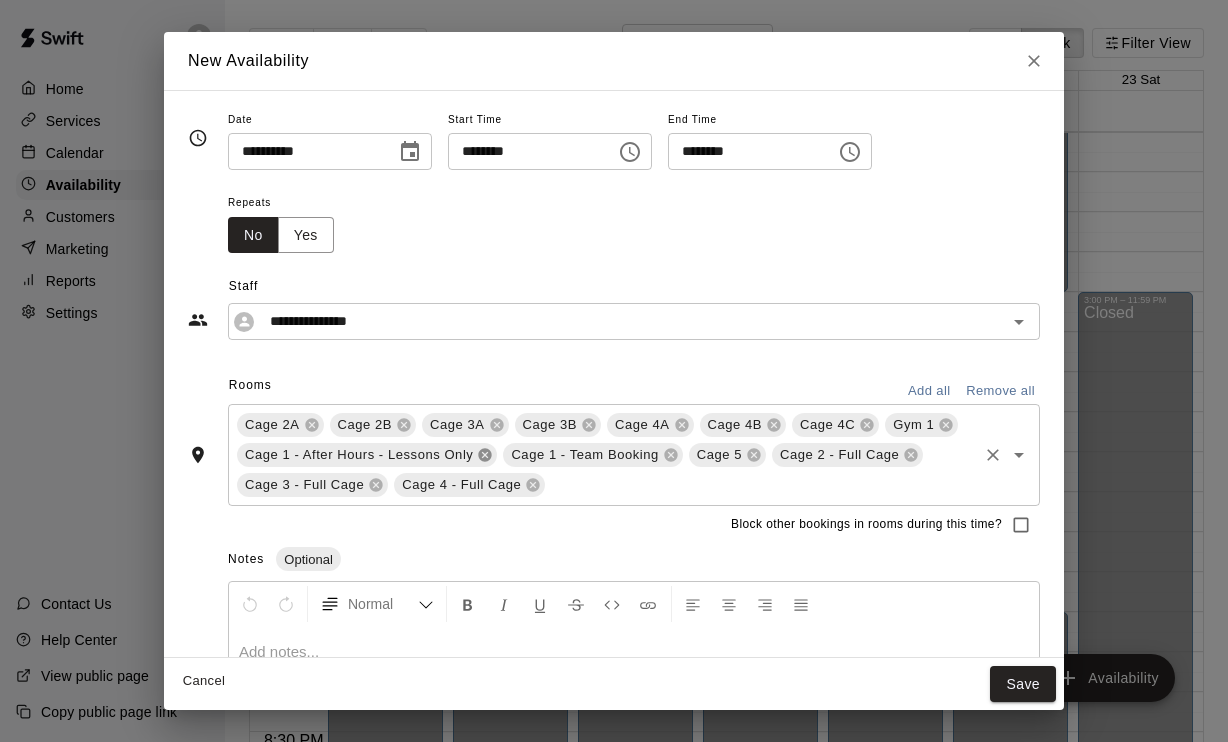 click 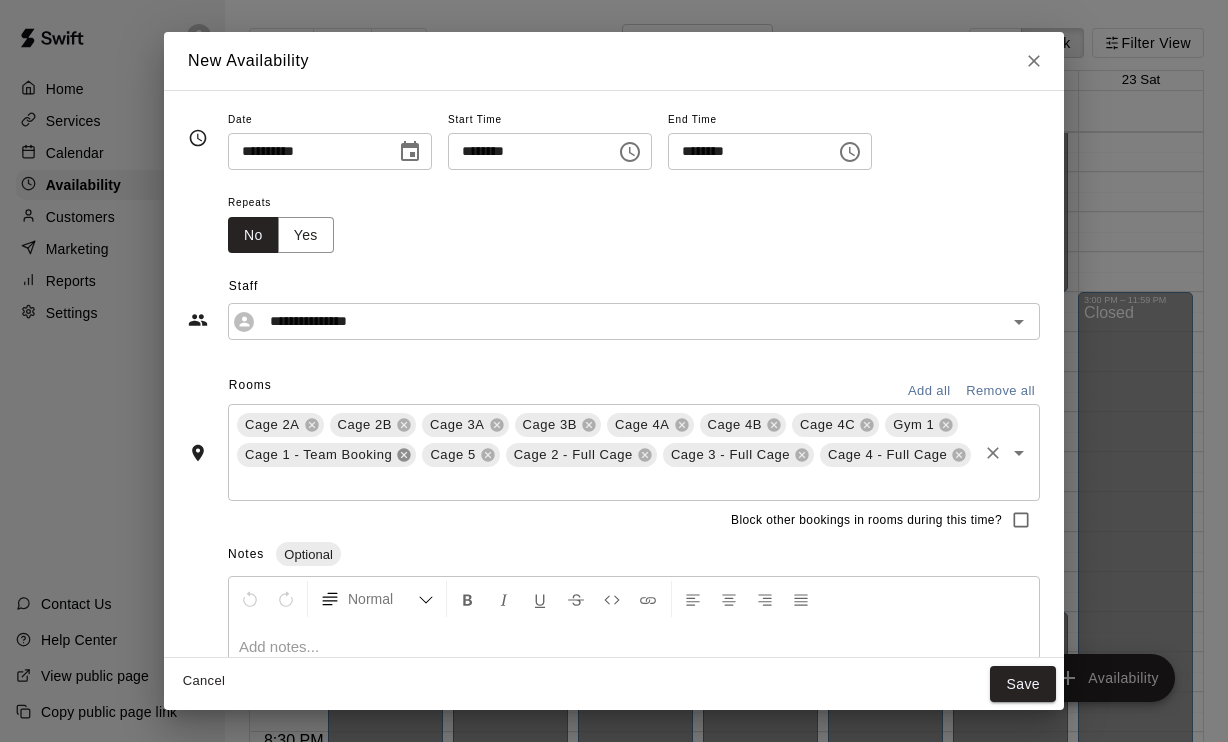 click 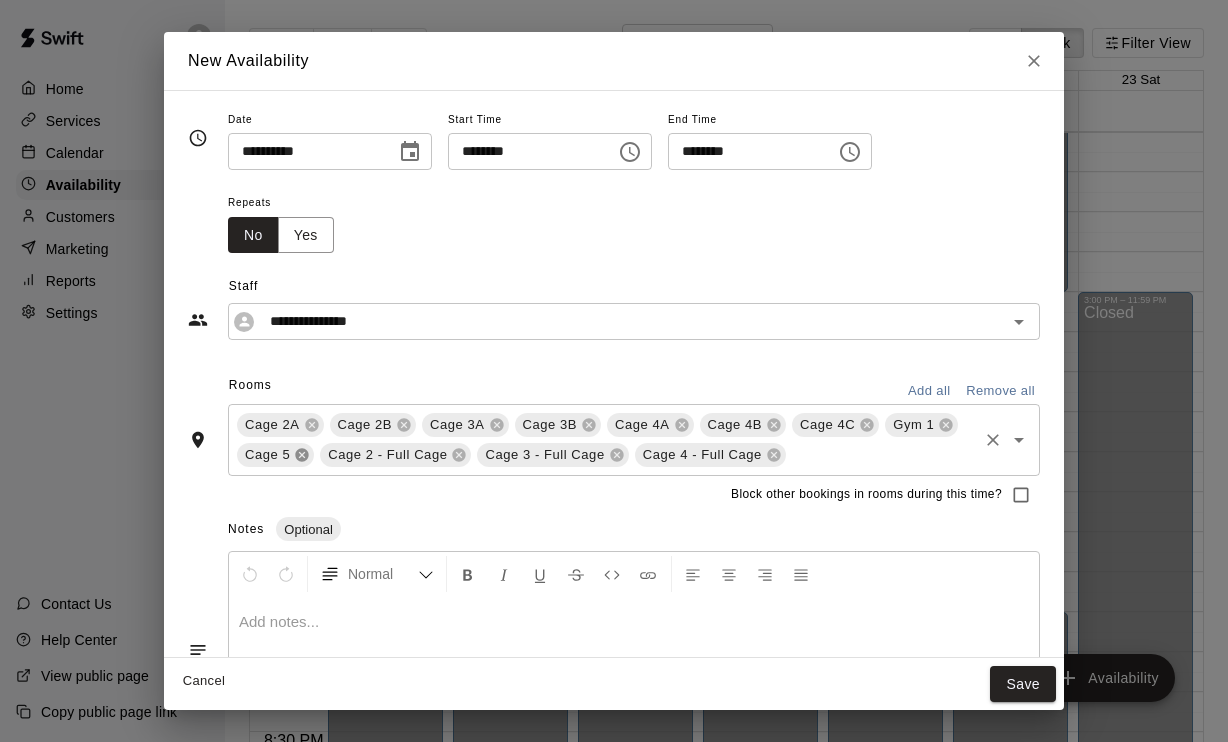 click 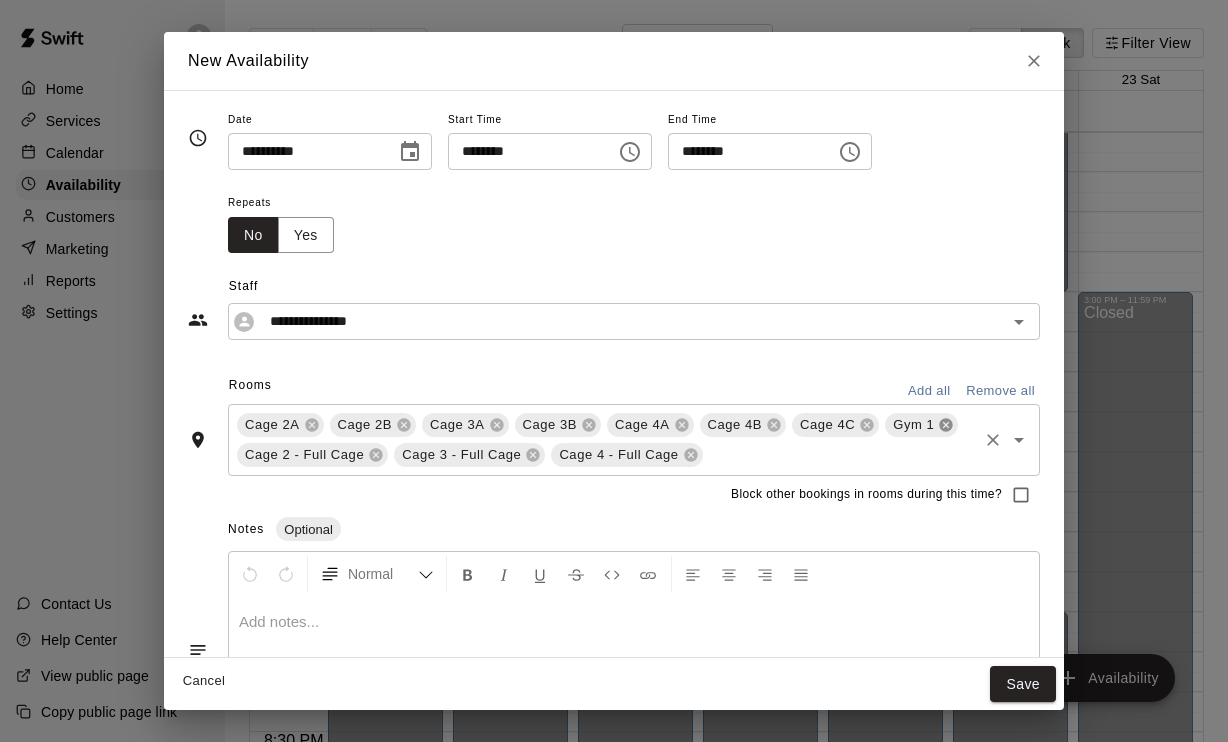 click 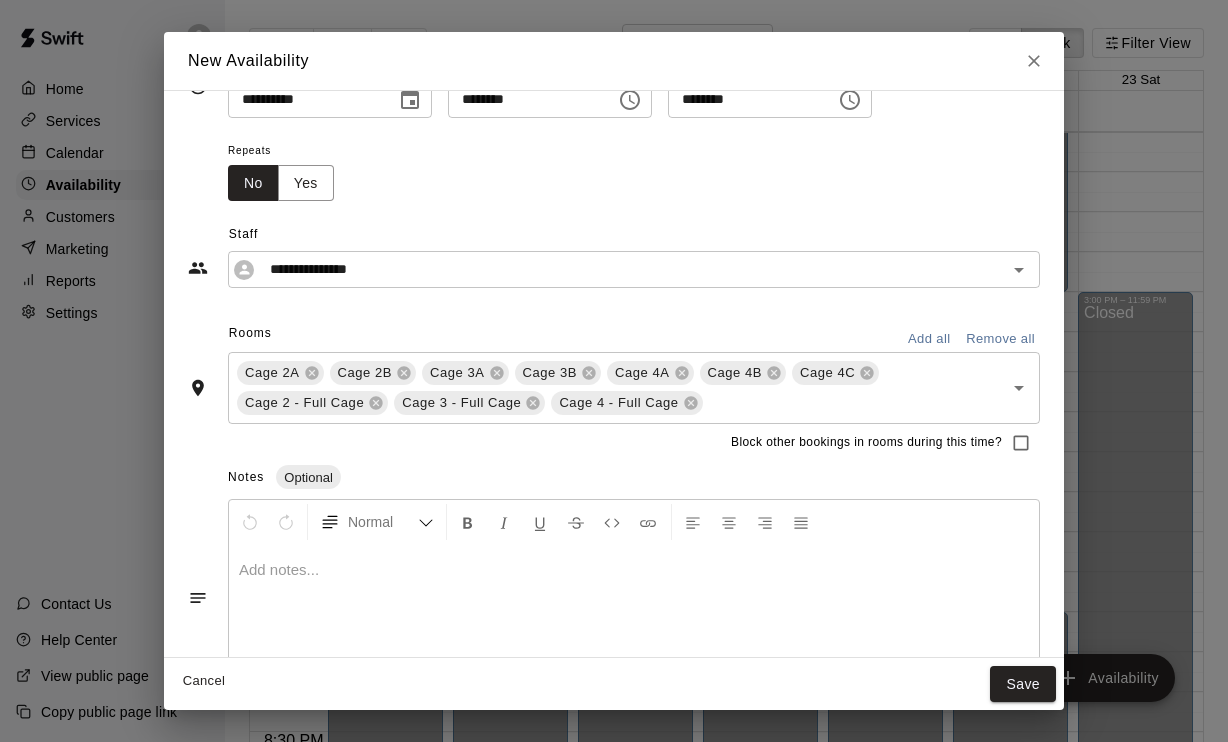 scroll, scrollTop: 55, scrollLeft: 0, axis: vertical 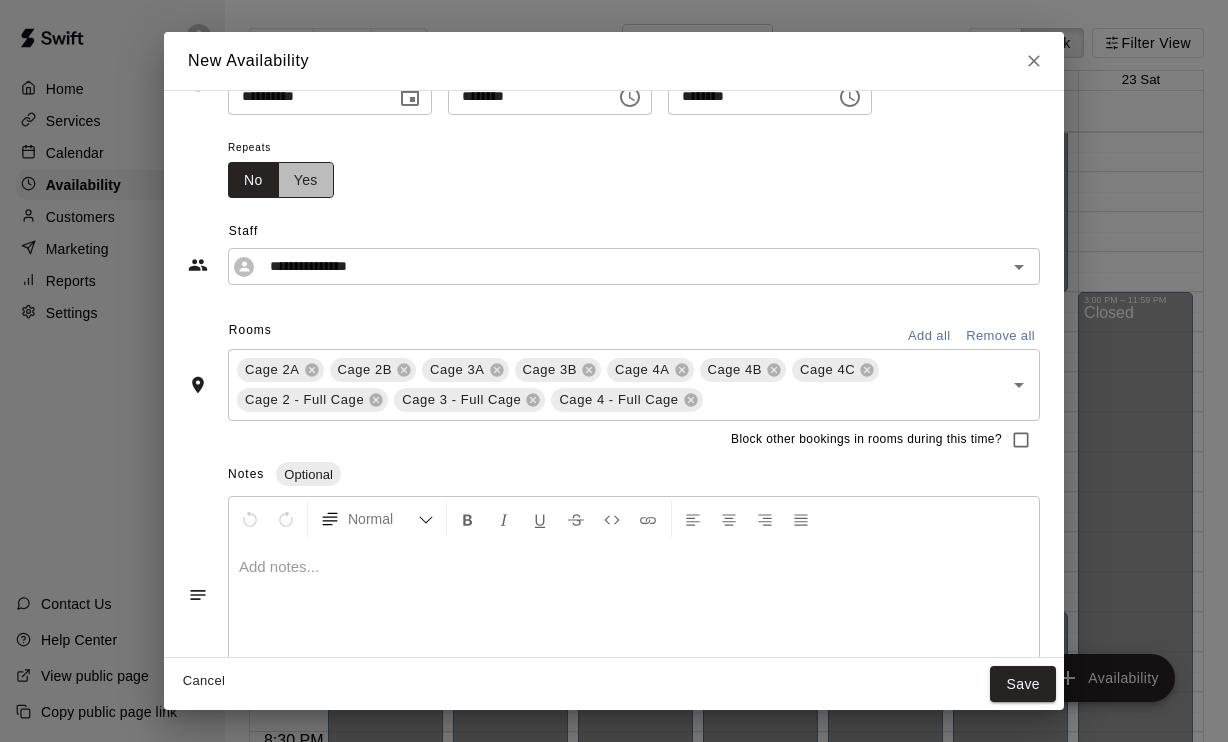 click on "Yes" at bounding box center (306, 180) 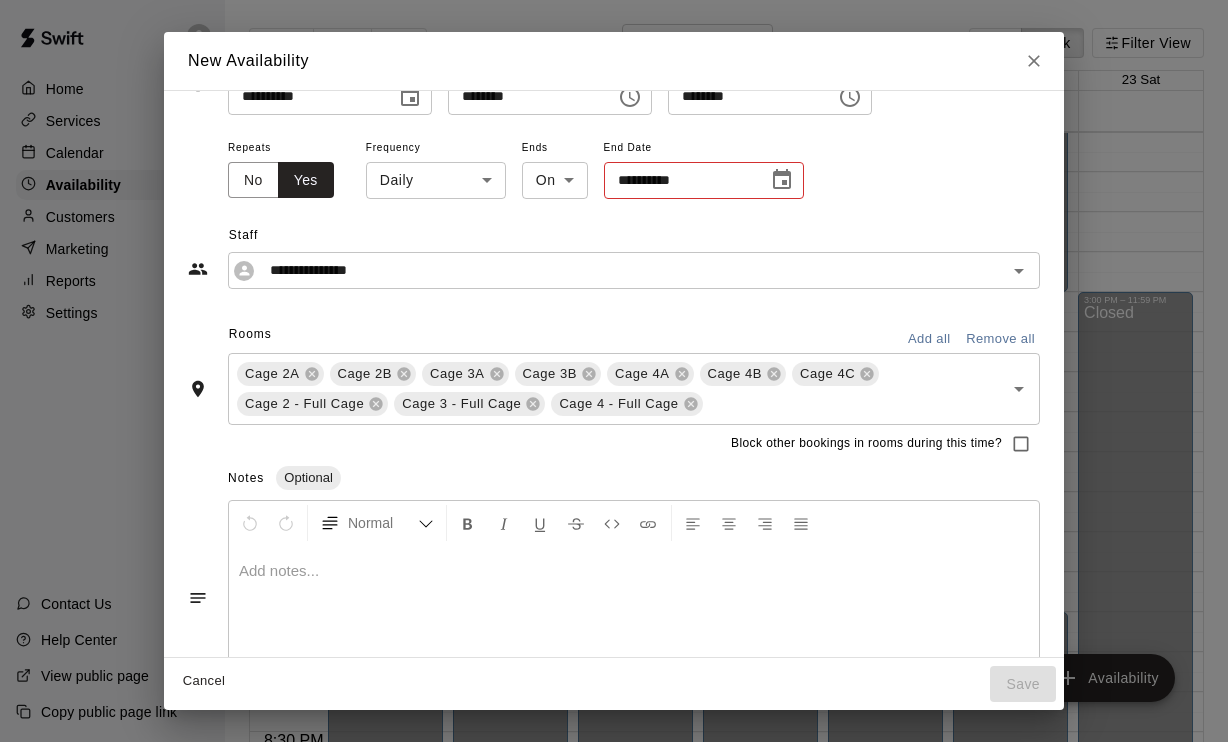 click at bounding box center (782, 180) 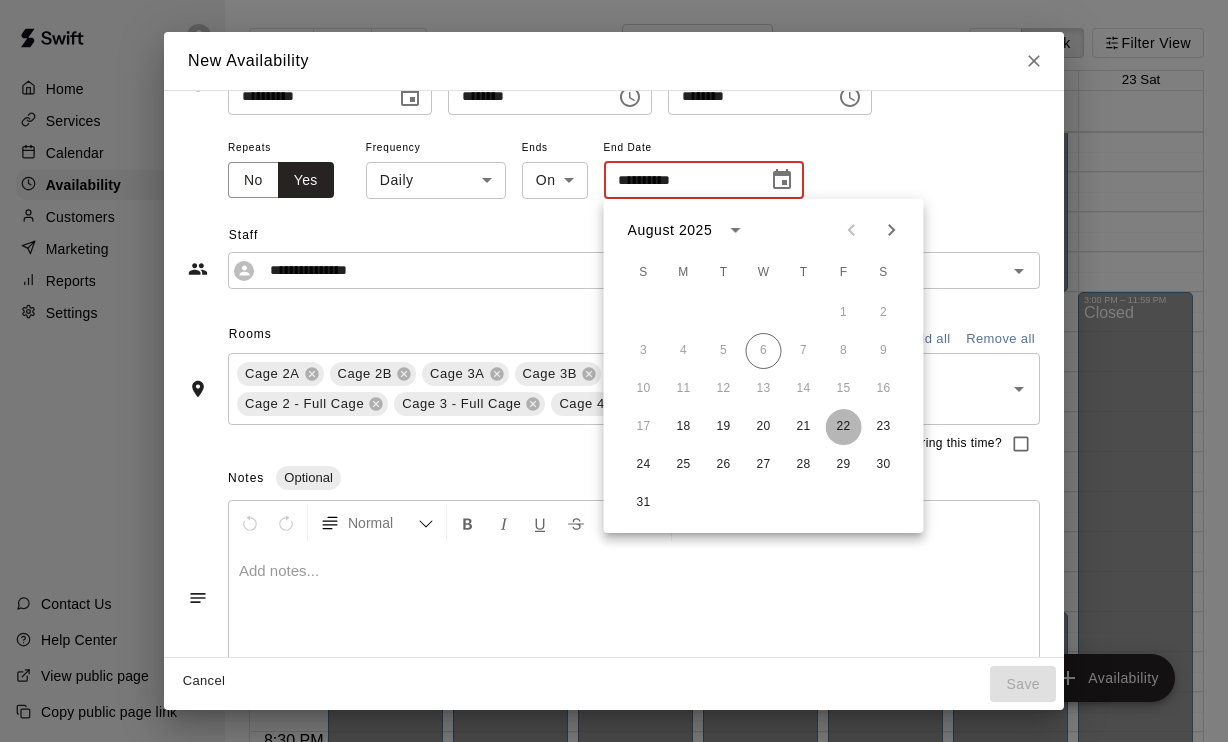 click on "22" at bounding box center (844, 427) 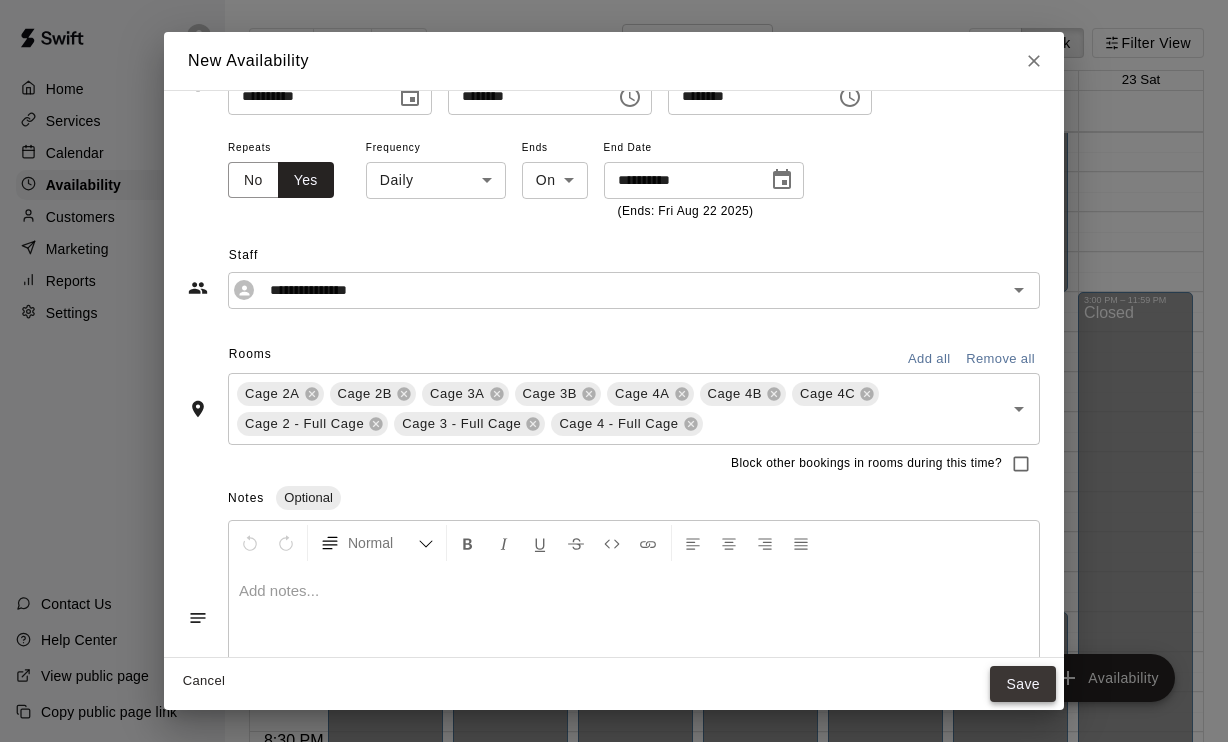 click on "Save" at bounding box center (1023, 684) 